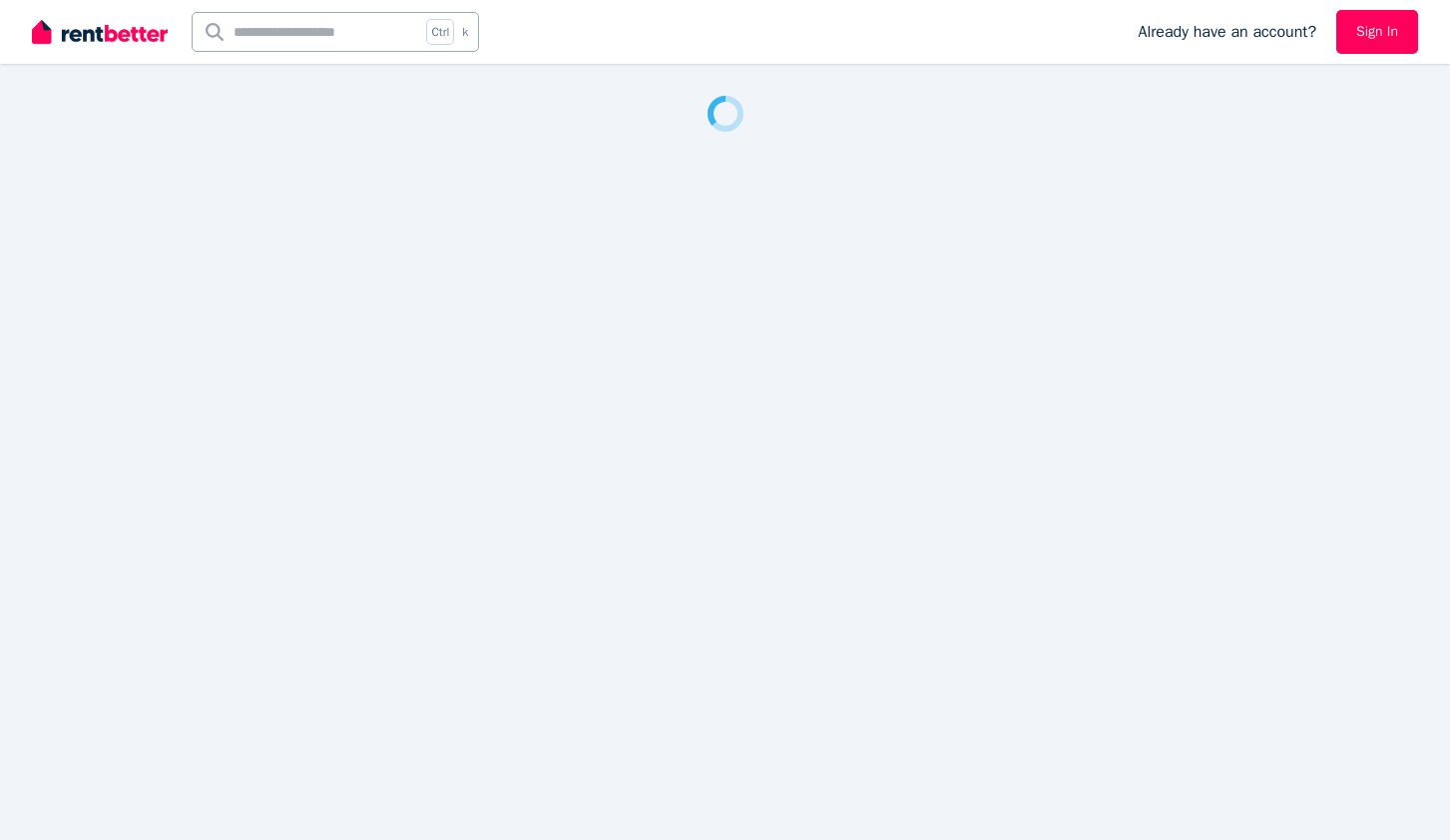 scroll, scrollTop: 0, scrollLeft: 0, axis: both 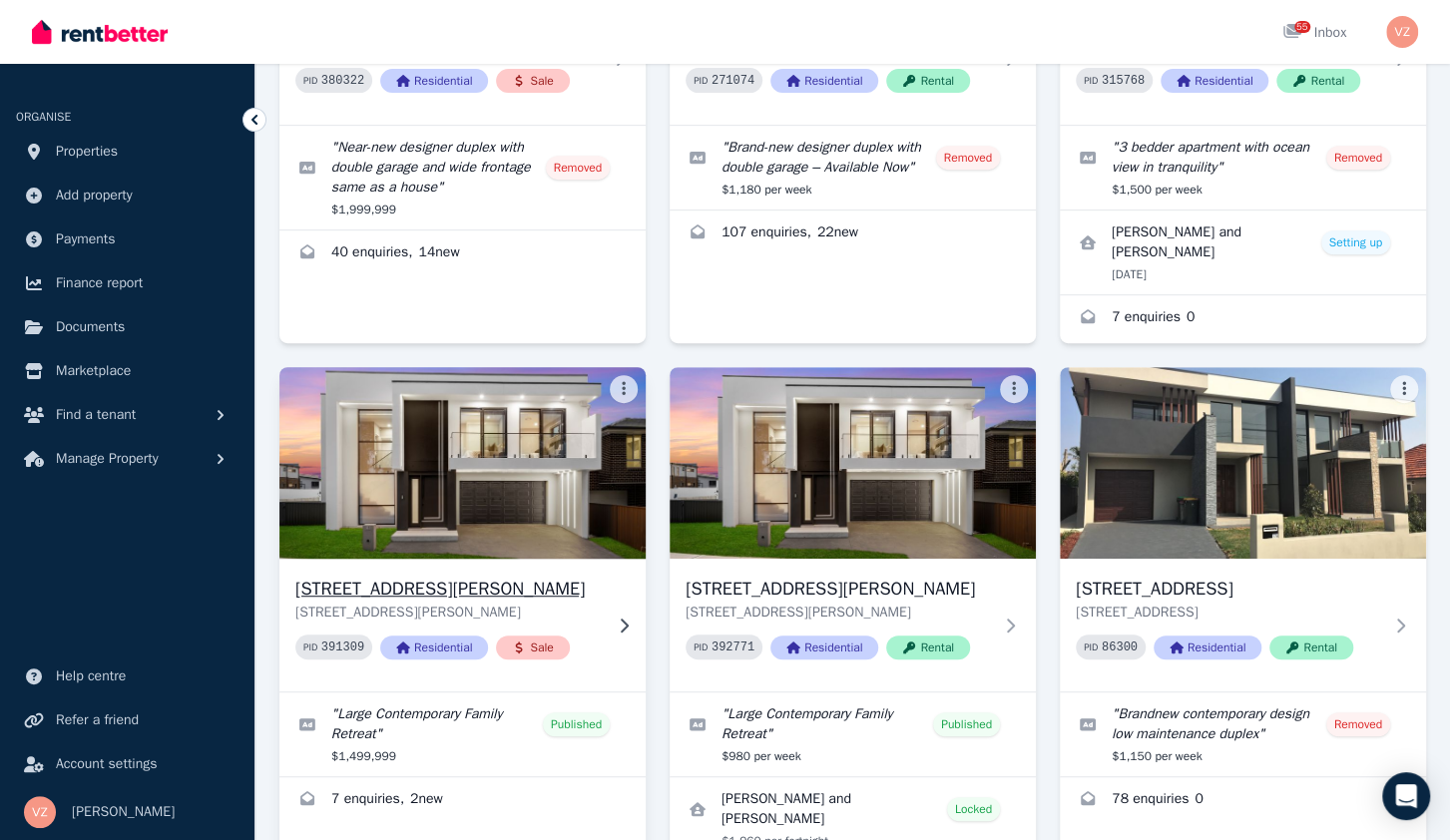 click on "[STREET_ADDRESS][PERSON_NAME]" at bounding box center (448, 589) 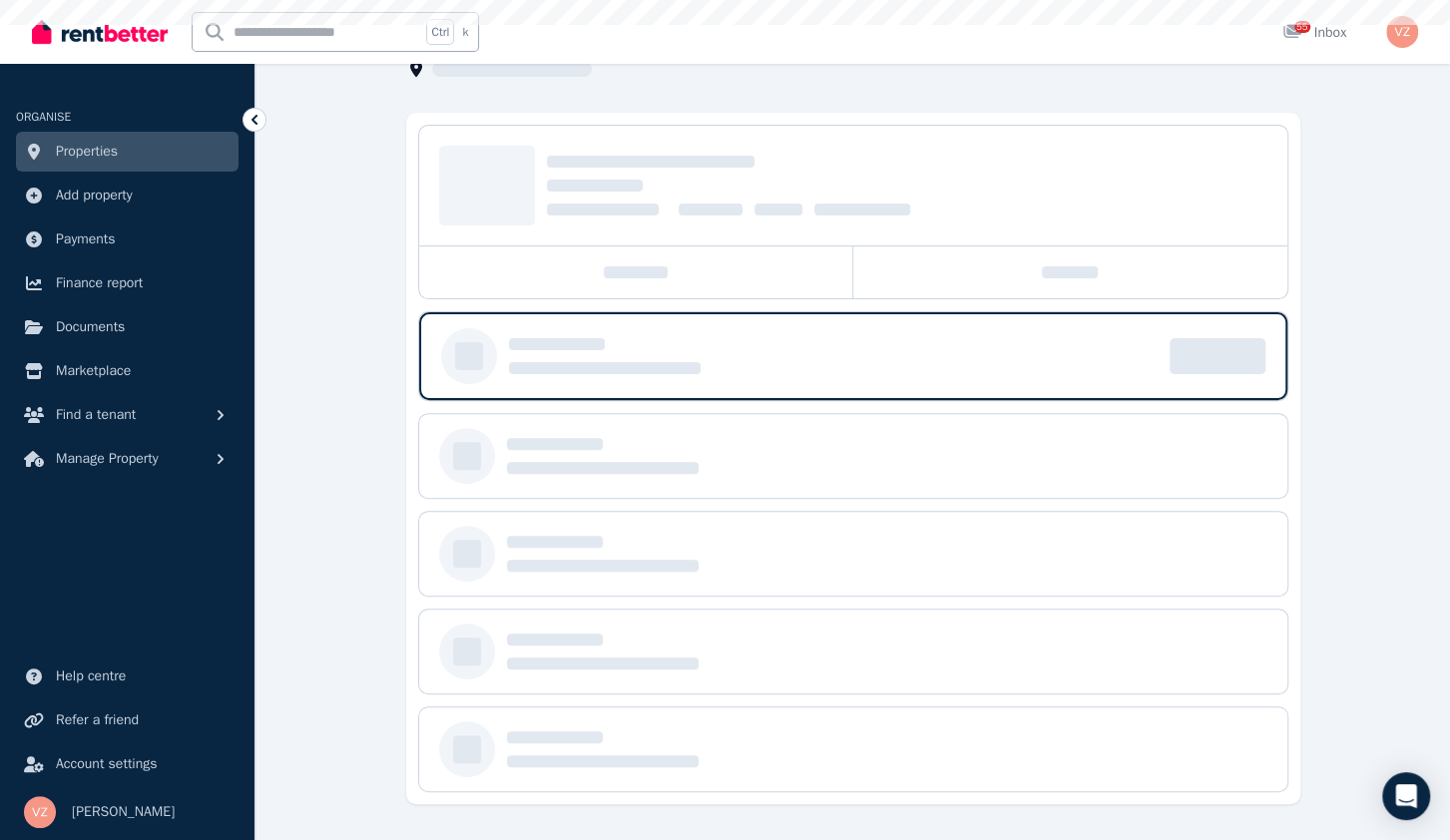 scroll, scrollTop: 0, scrollLeft: 0, axis: both 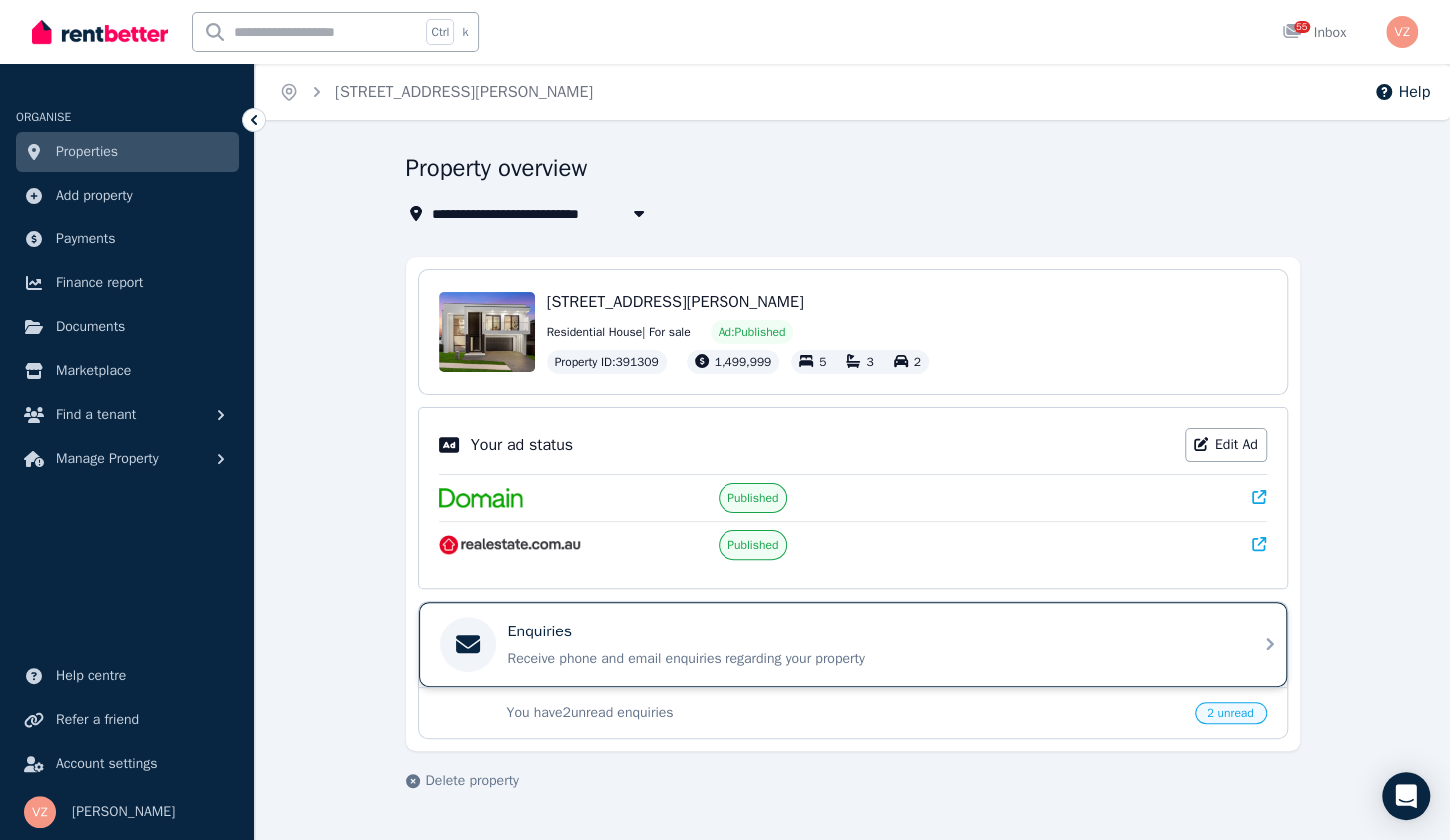 click on "Enquiries" at bounding box center (540, 631) 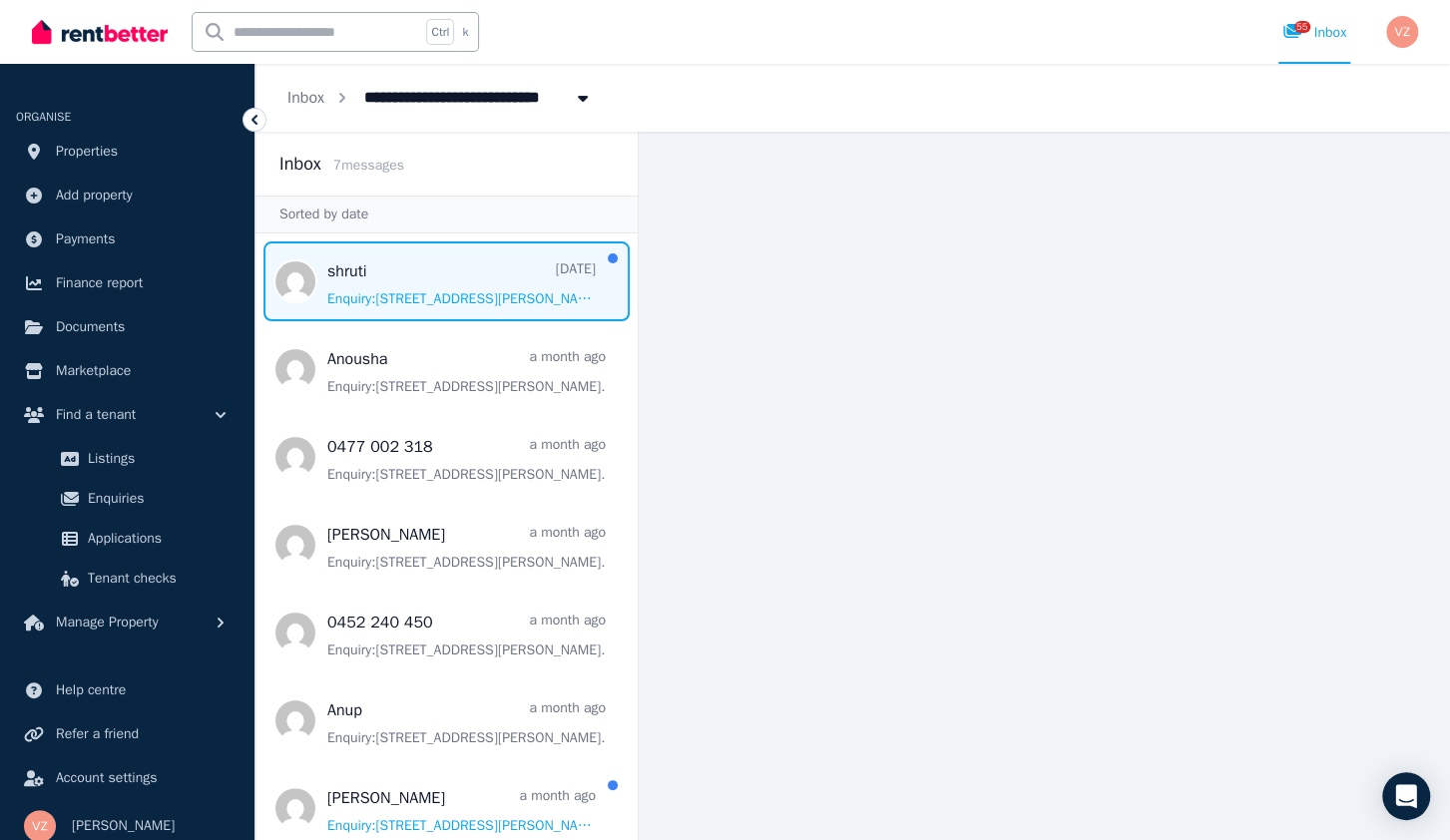 click at bounding box center [446, 281] 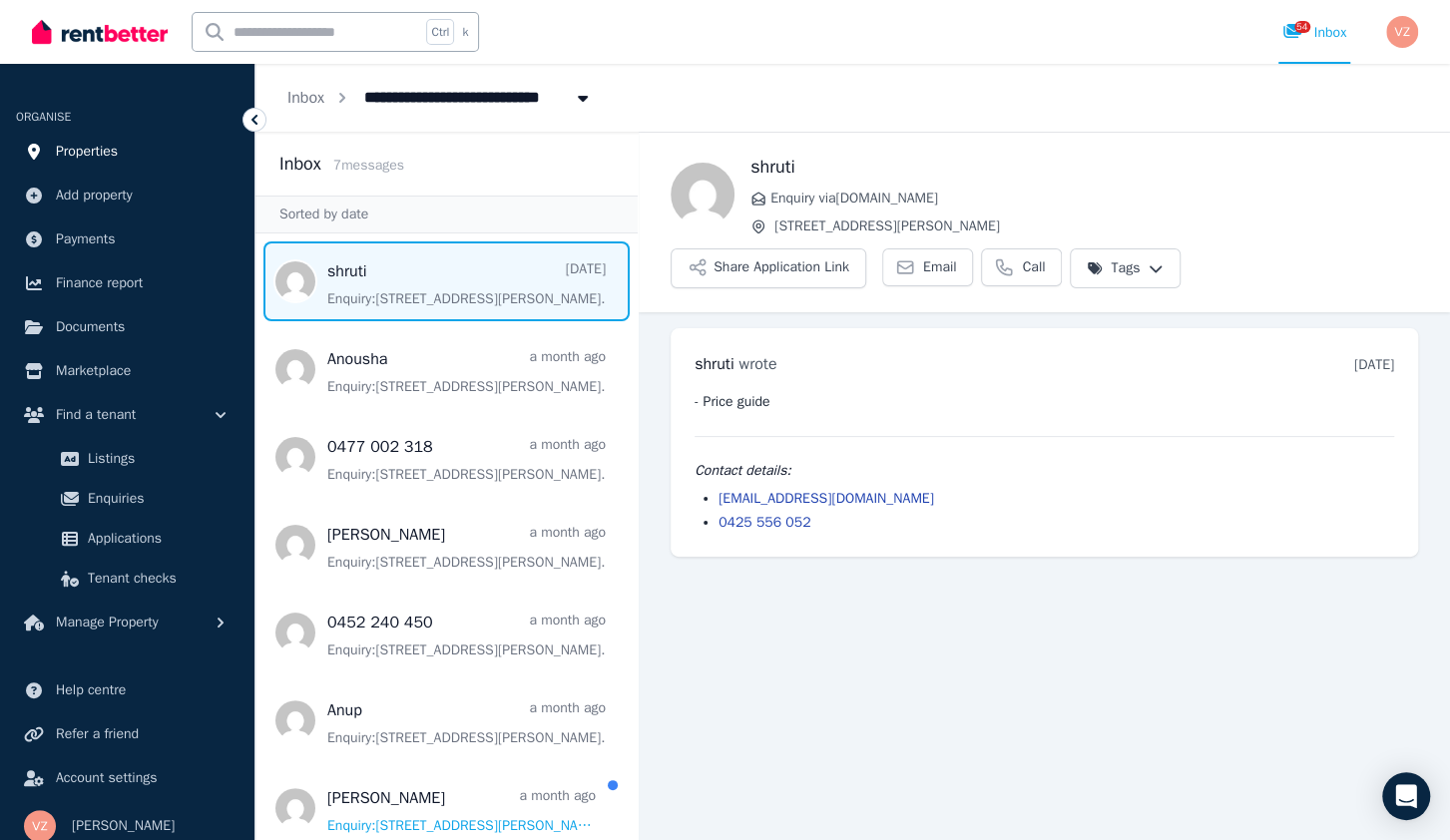 click on "Properties" at bounding box center (87, 152) 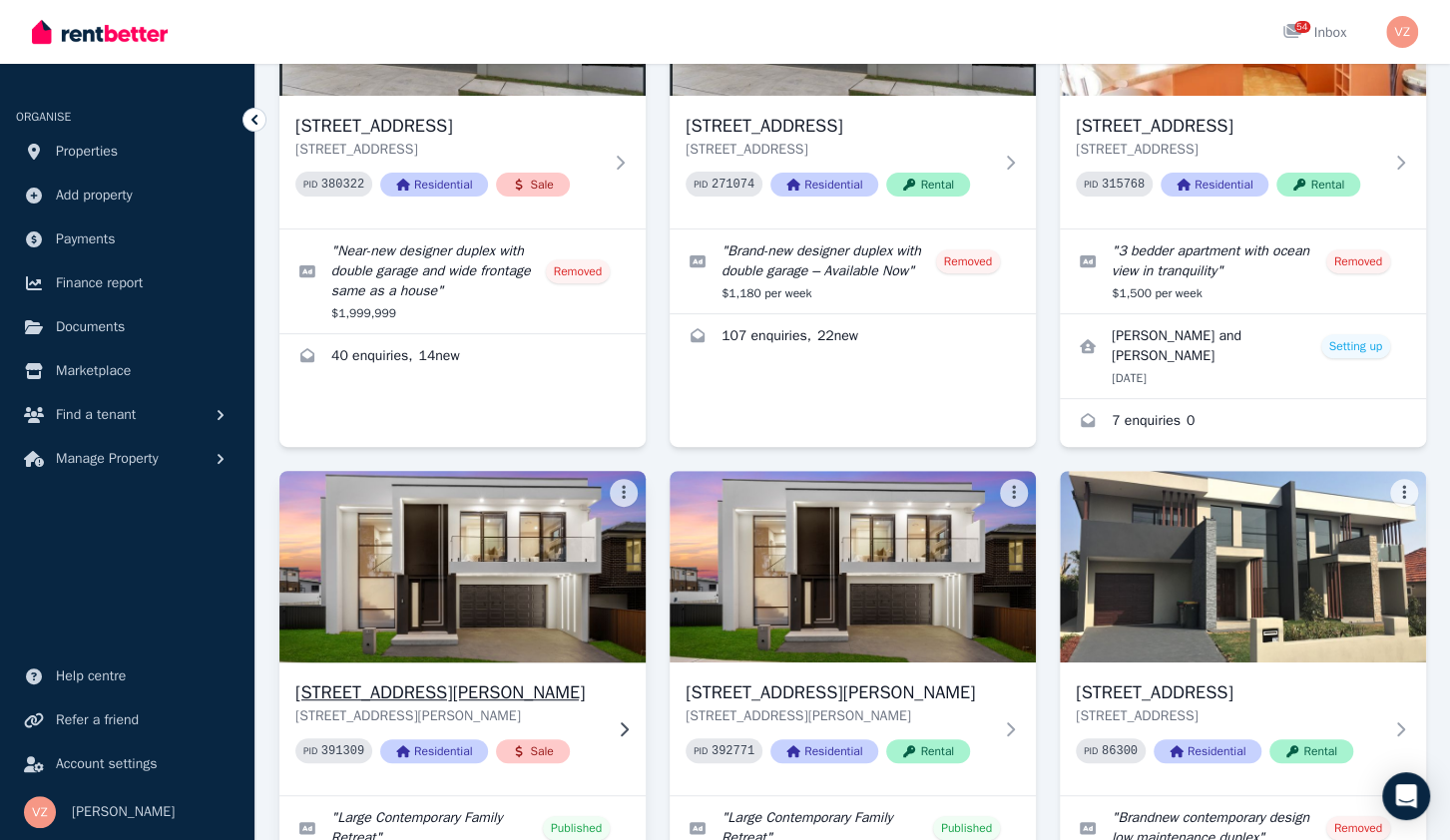 scroll, scrollTop: 726, scrollLeft: 0, axis: vertical 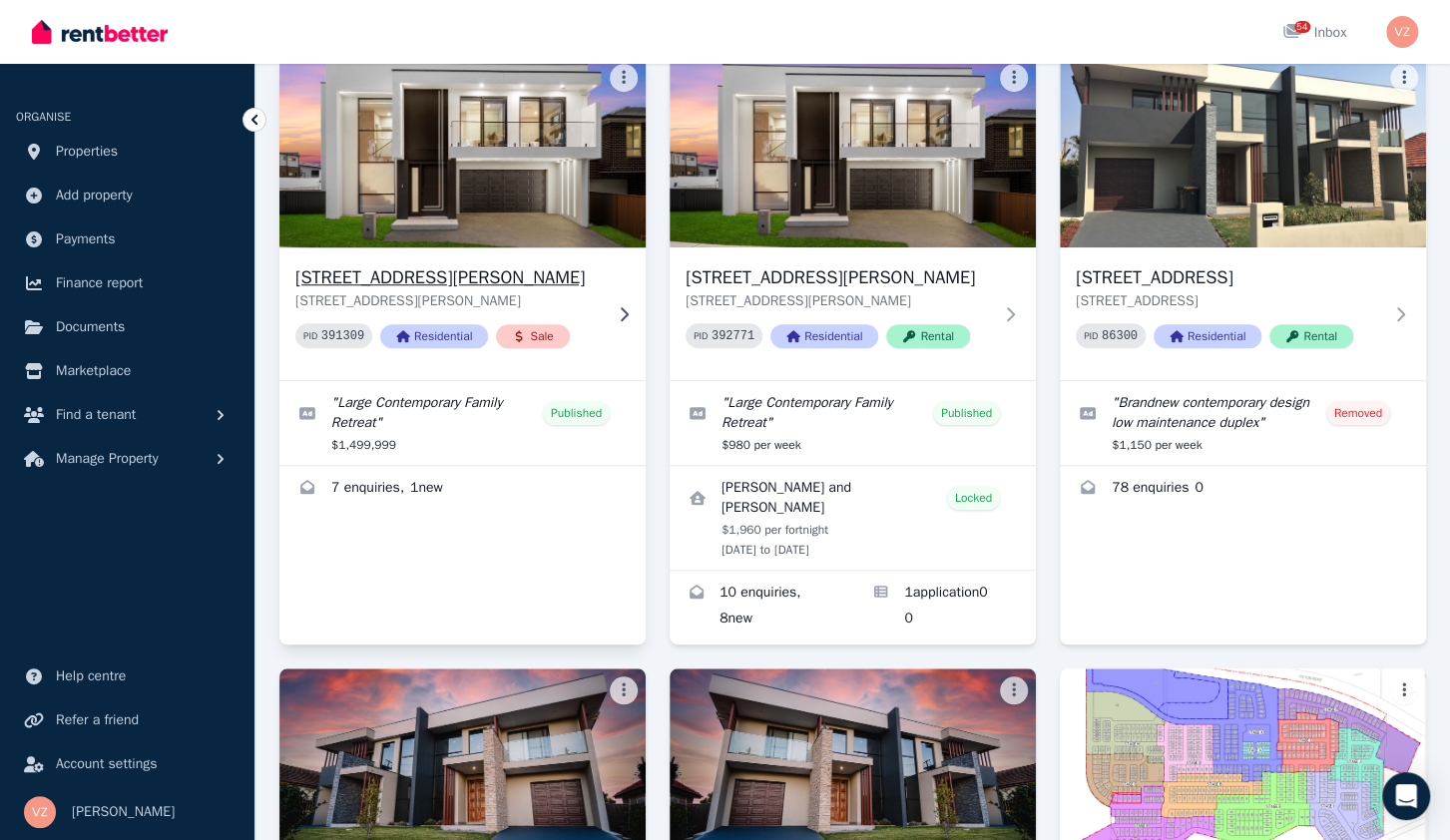 click at bounding box center [462, 152] 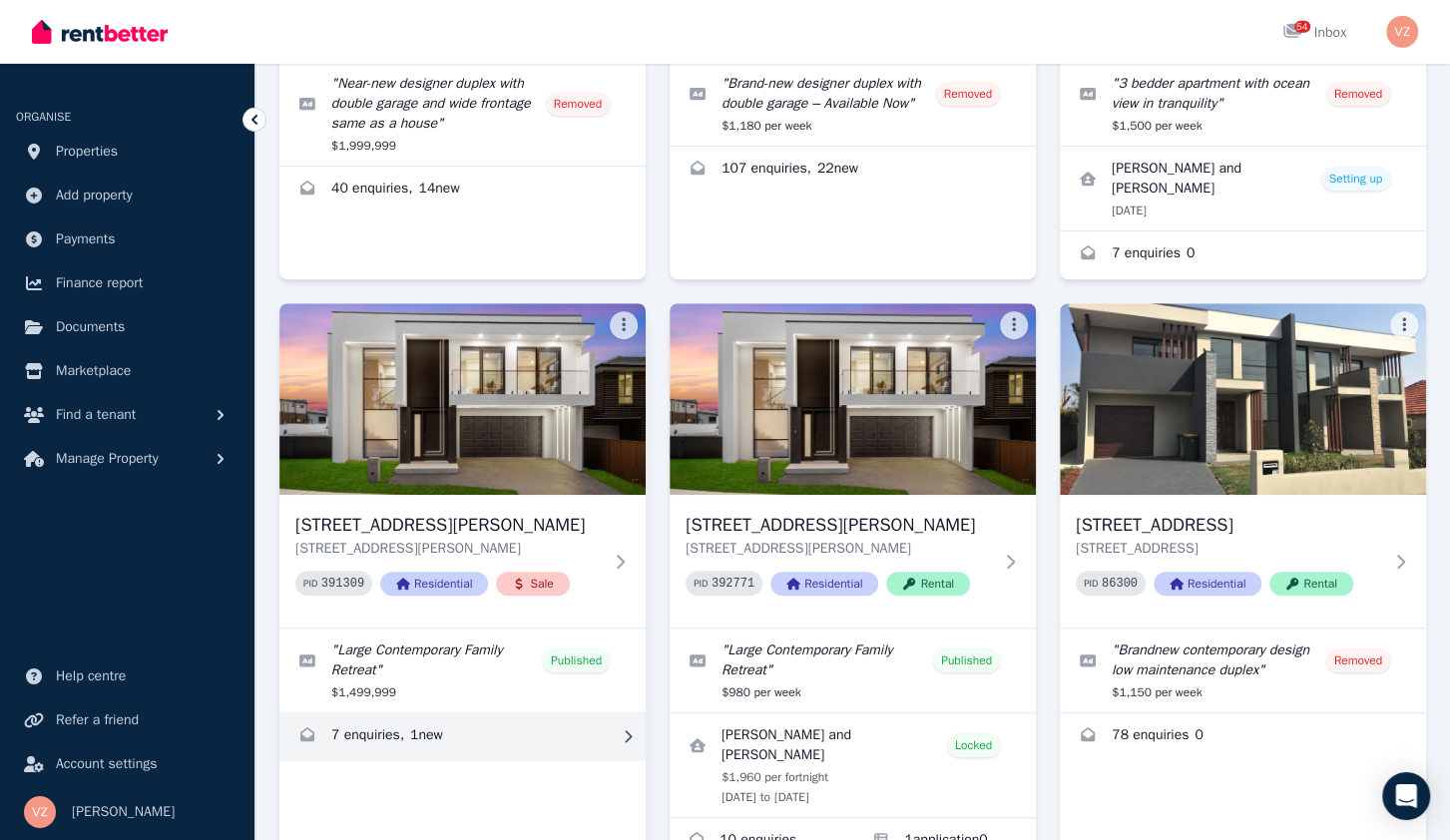 scroll, scrollTop: 519, scrollLeft: 0, axis: vertical 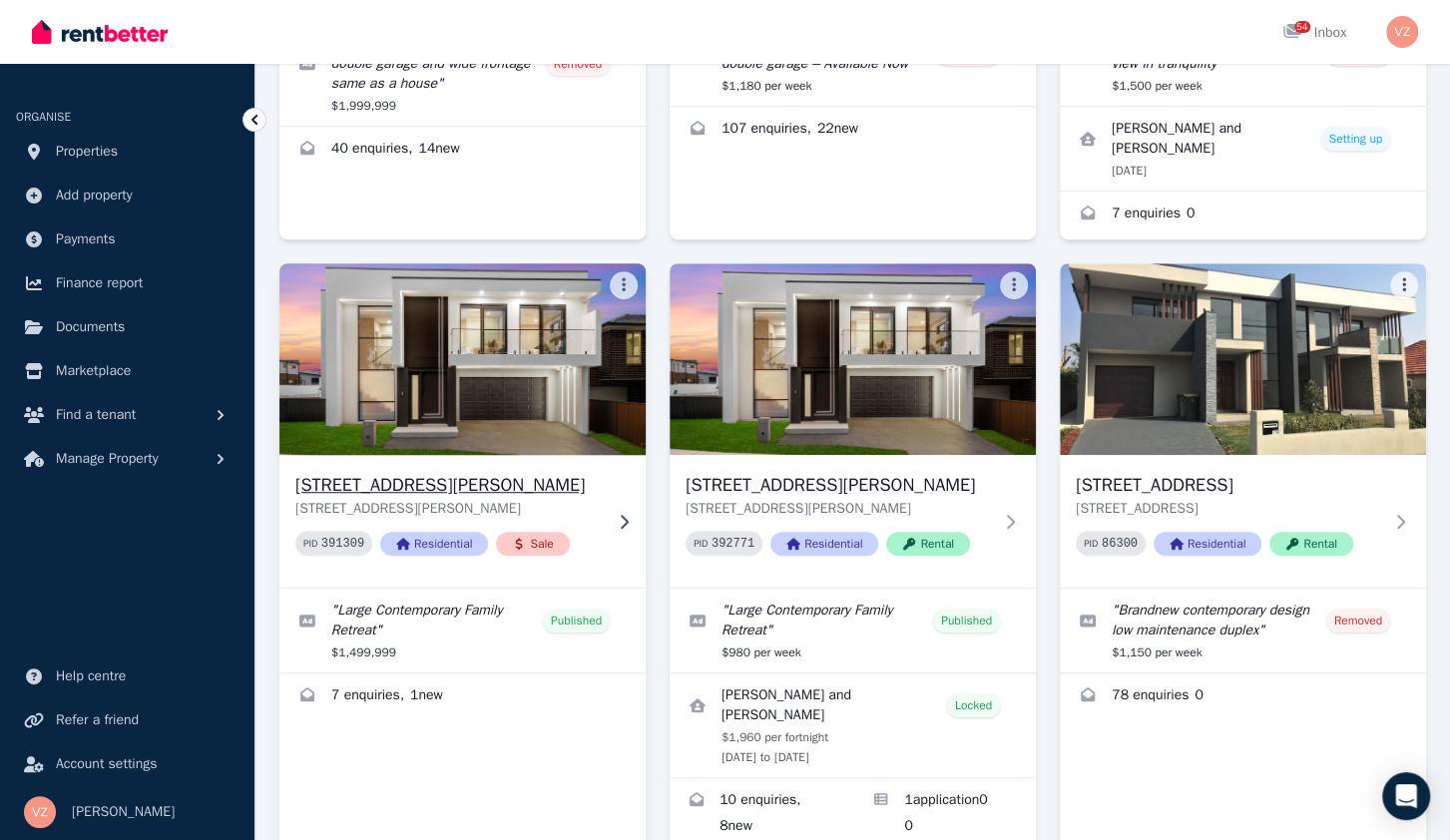 click 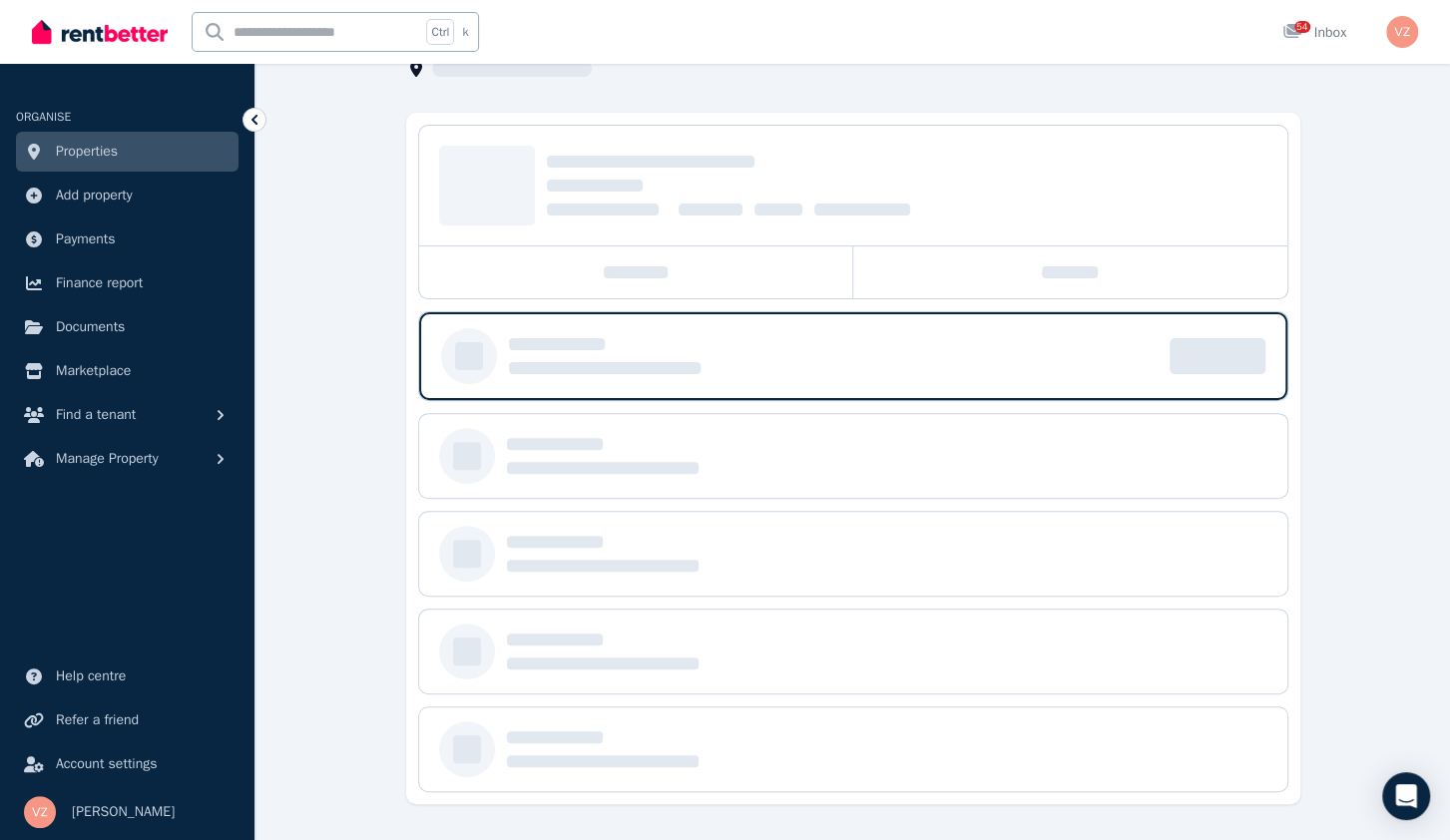 scroll, scrollTop: 0, scrollLeft: 0, axis: both 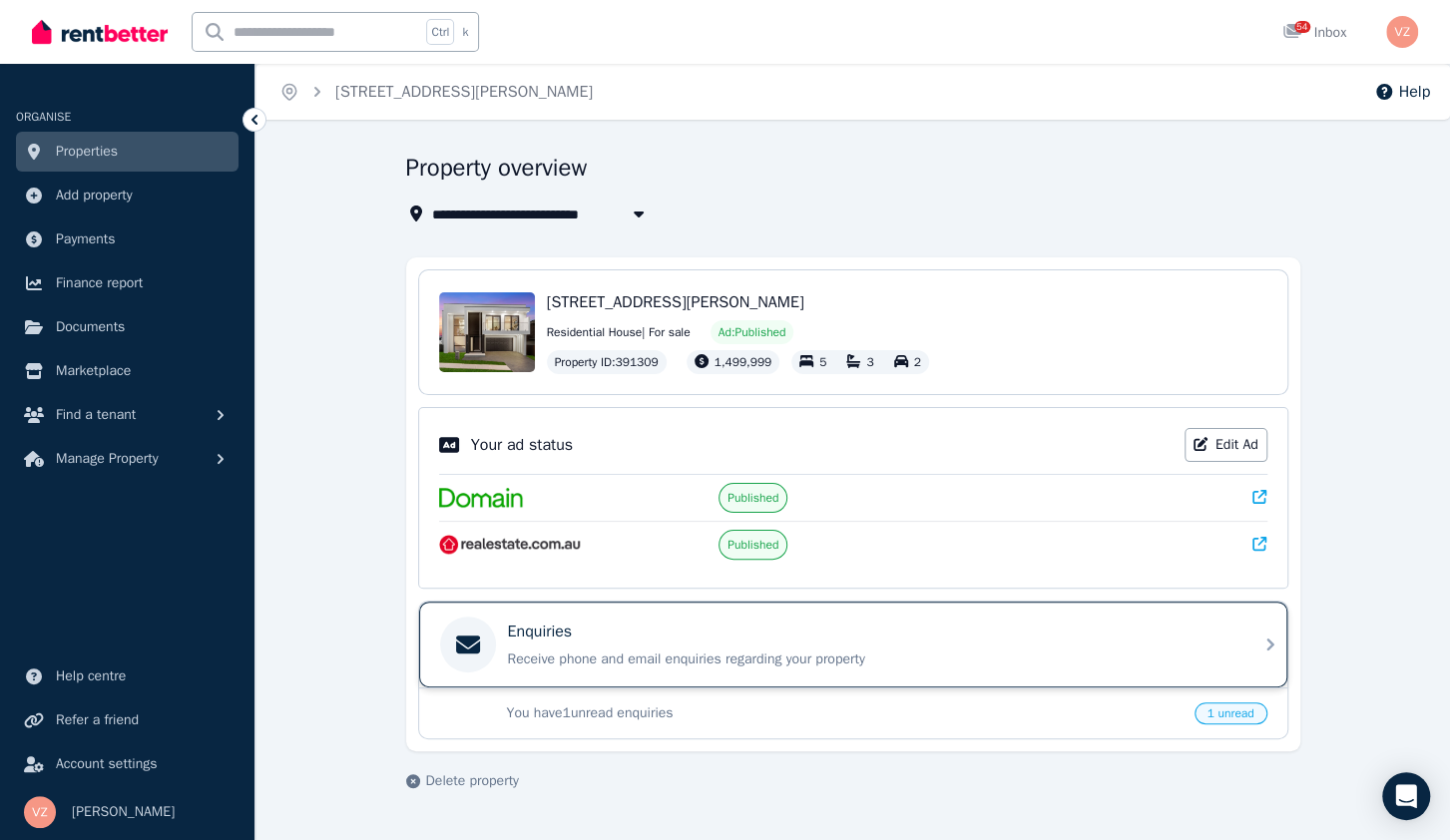 click 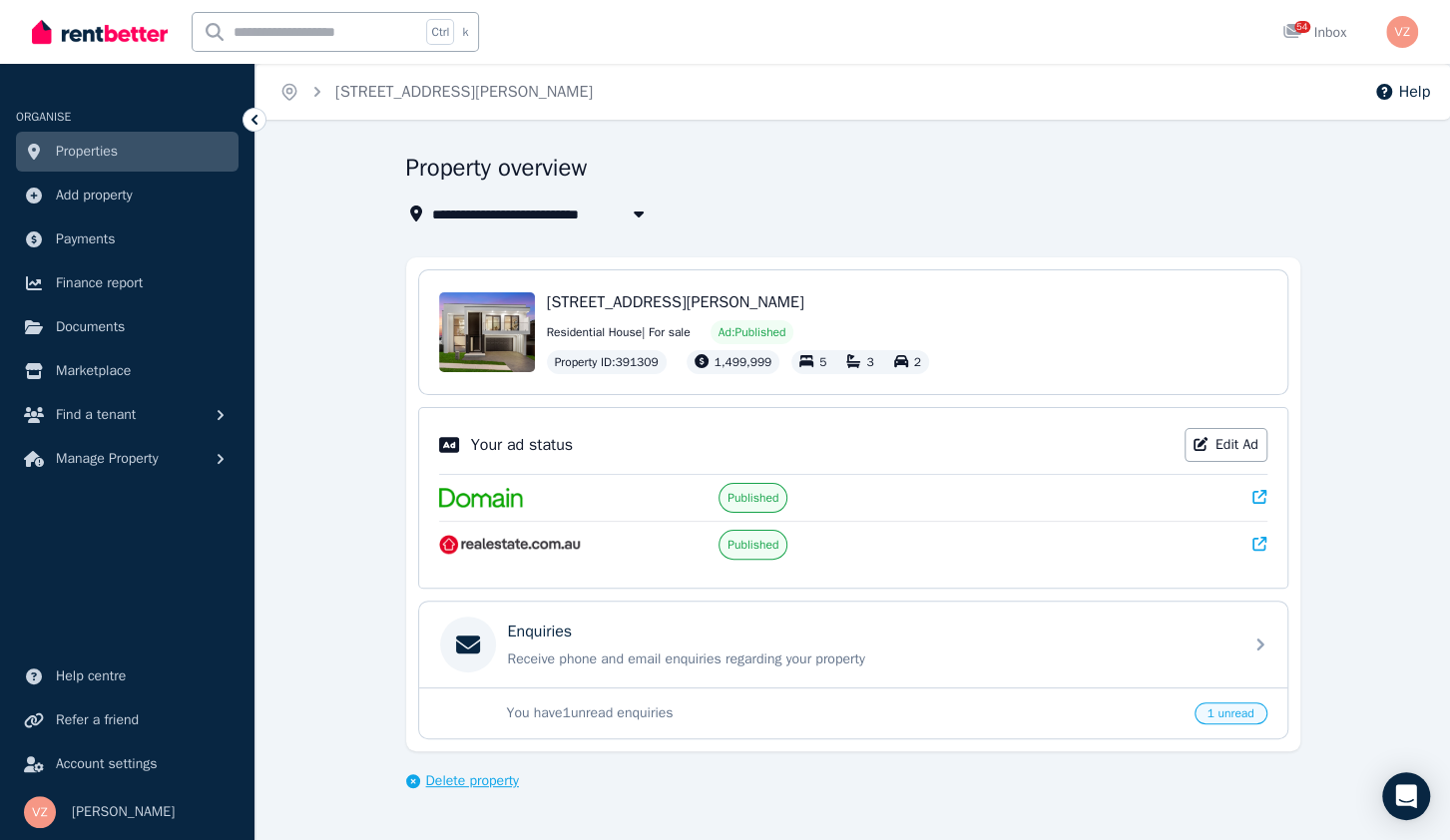 click on "Delete property" at bounding box center (472, 781) 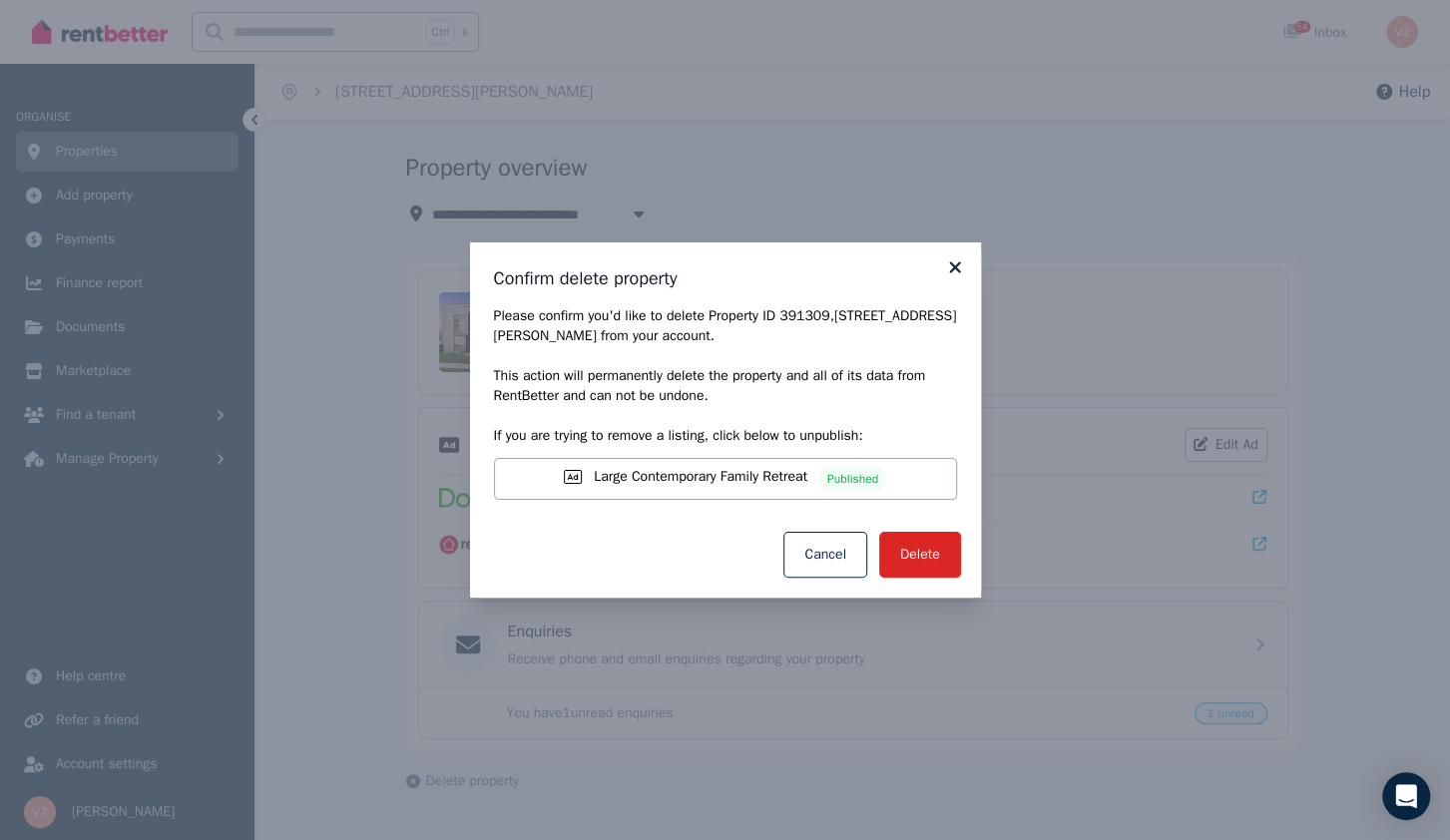 click 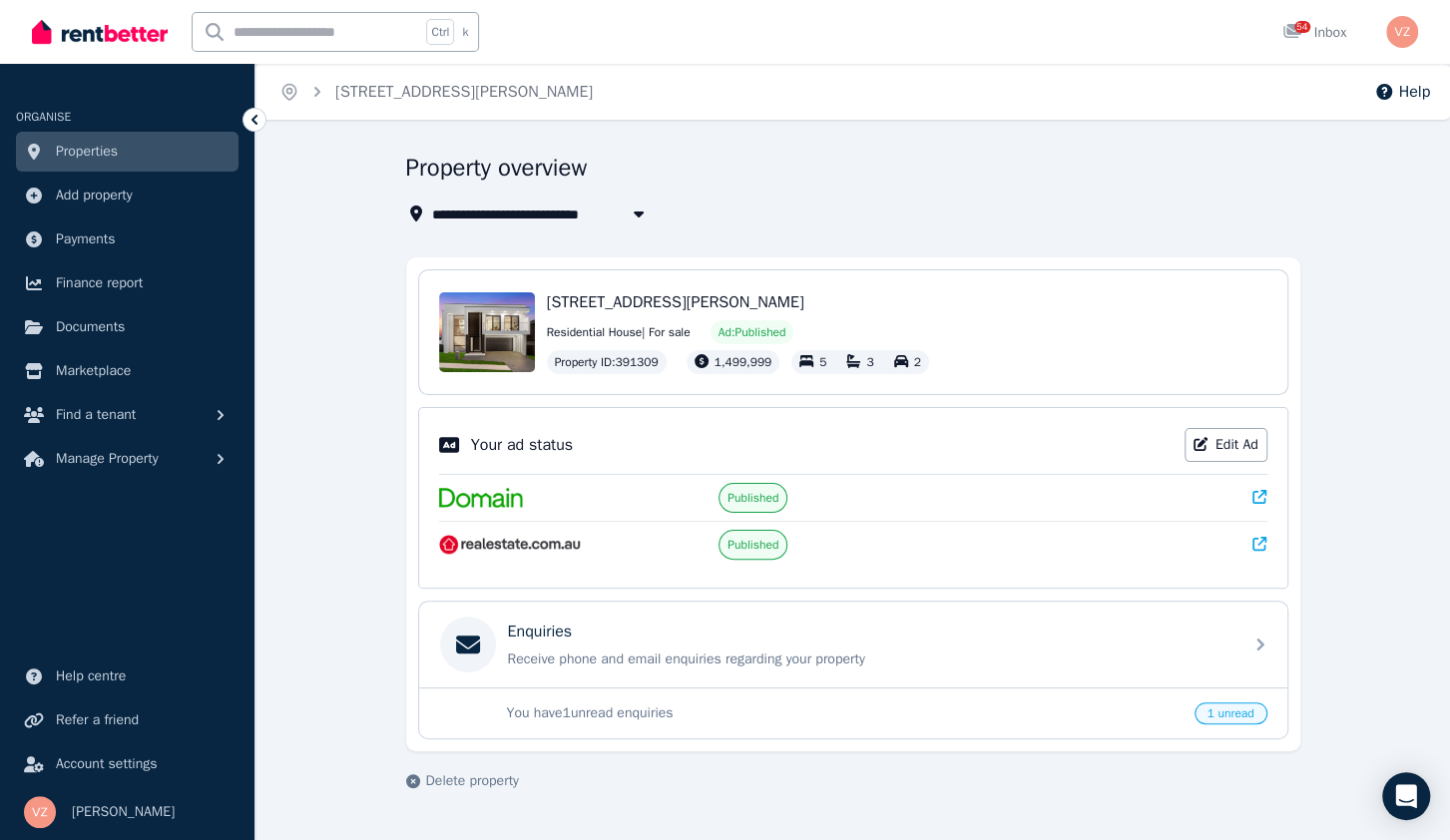 drag, startPoint x: 664, startPoint y: 364, endPoint x: 628, endPoint y: 362, distance: 36.05551 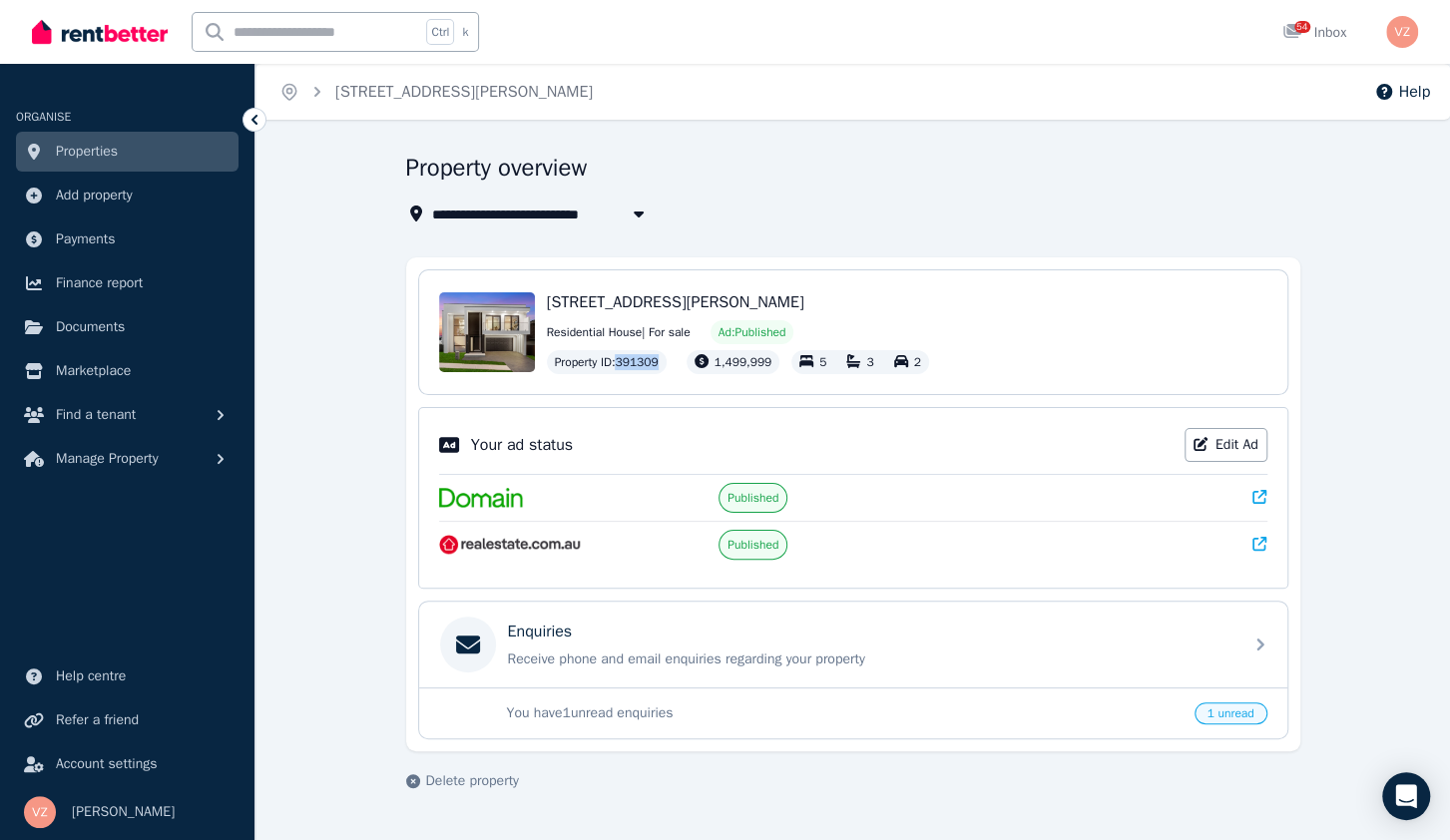 copy on "391309" 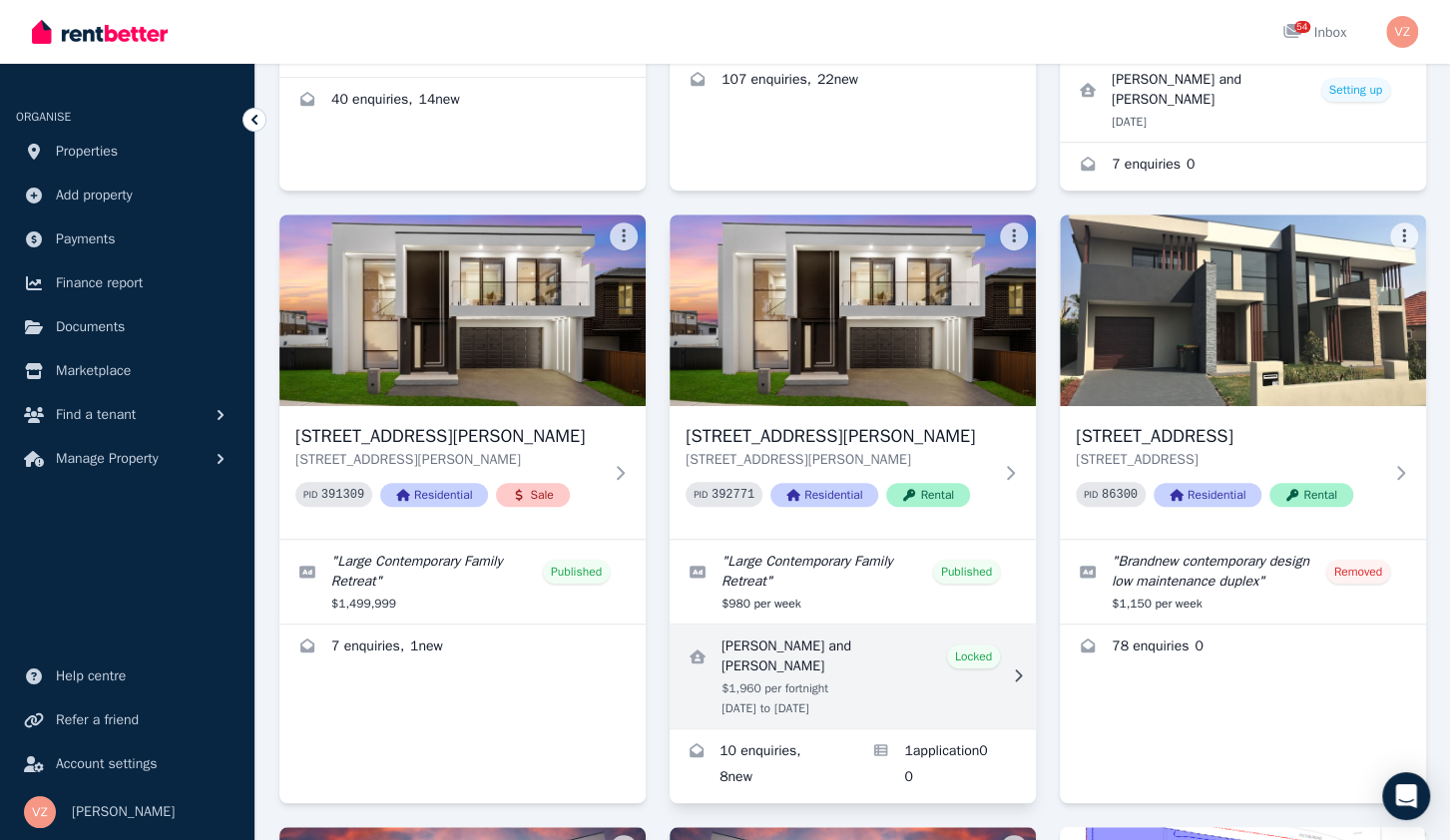 scroll, scrollTop: 623, scrollLeft: 0, axis: vertical 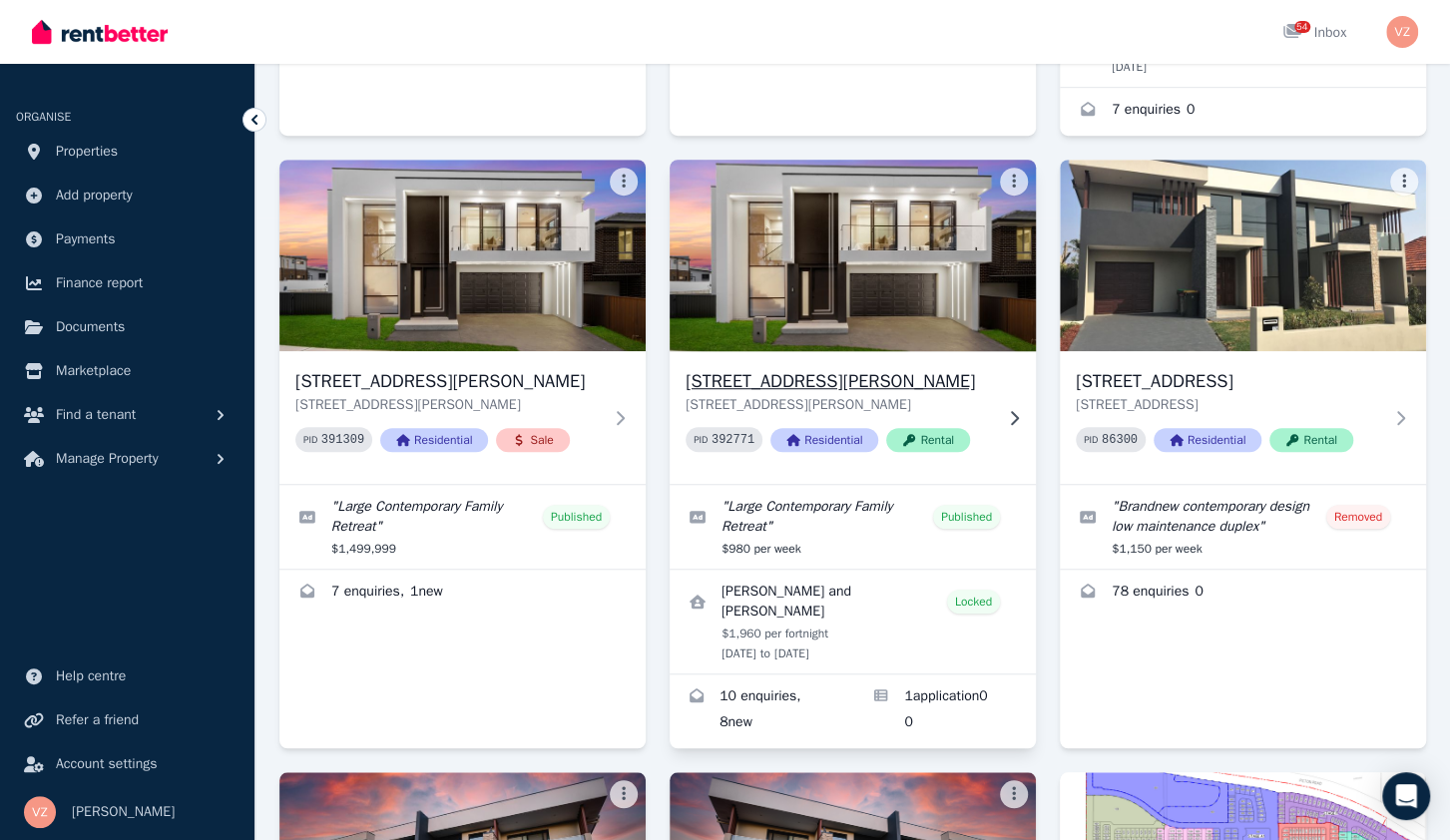 click on "[STREET_ADDRESS][GEOGRAPHIC_DATA][PERSON_NAME][STREET_ADDRESS][PERSON_NAME] PID   392771 Residential Rental" at bounding box center [852, 417] 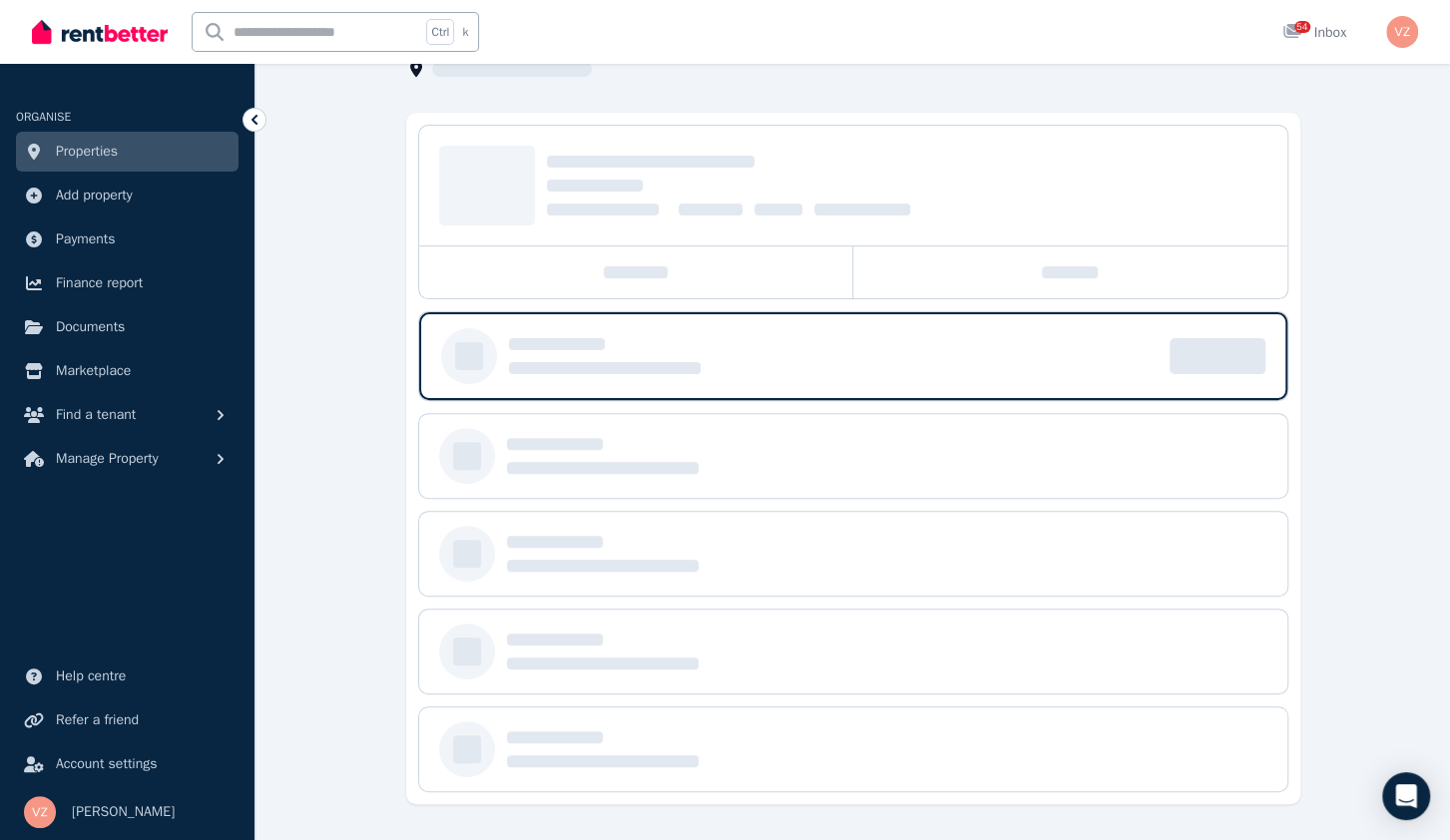 scroll, scrollTop: 0, scrollLeft: 0, axis: both 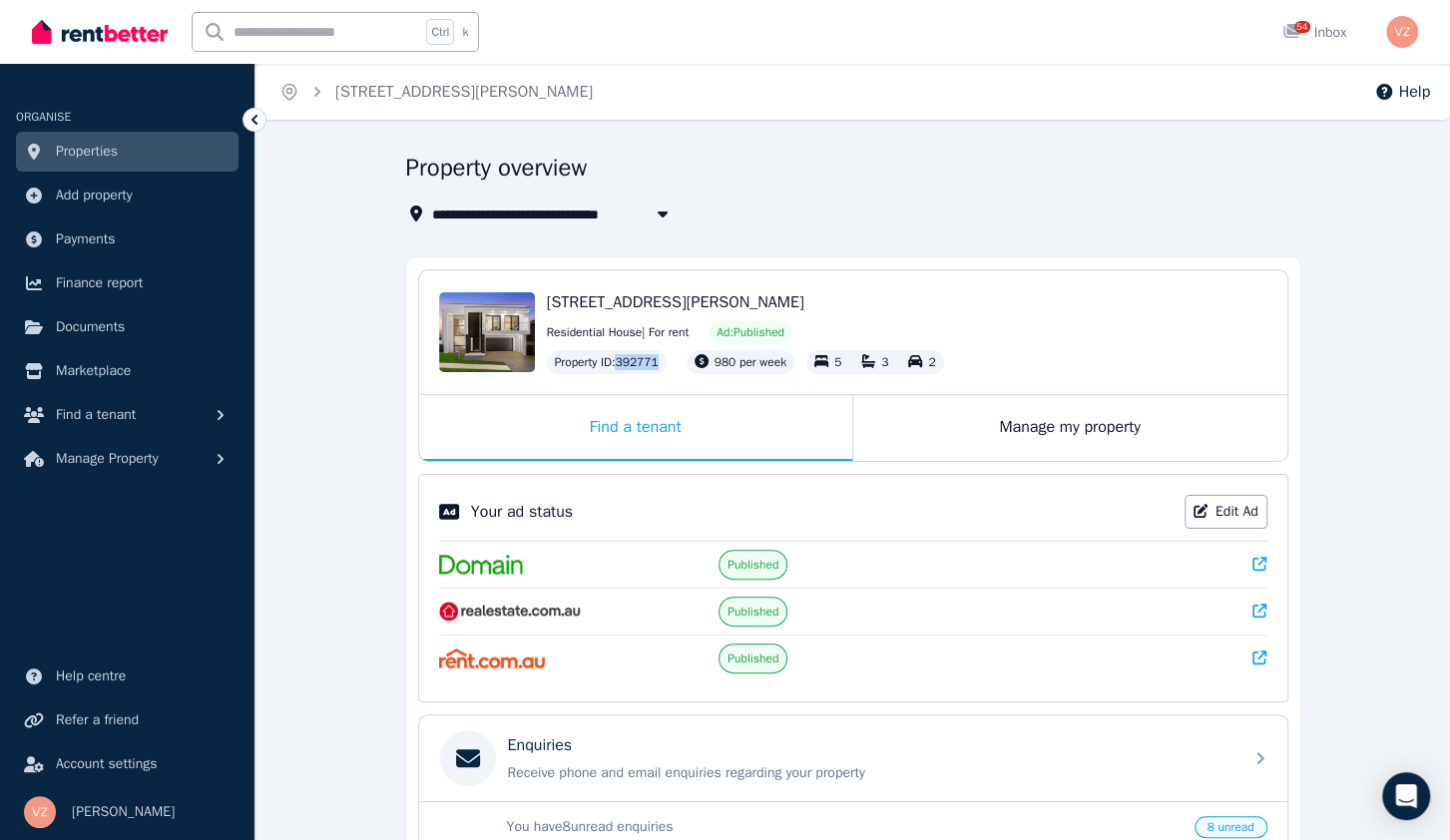 drag, startPoint x: 660, startPoint y: 360, endPoint x: 620, endPoint y: 358, distance: 40.04997 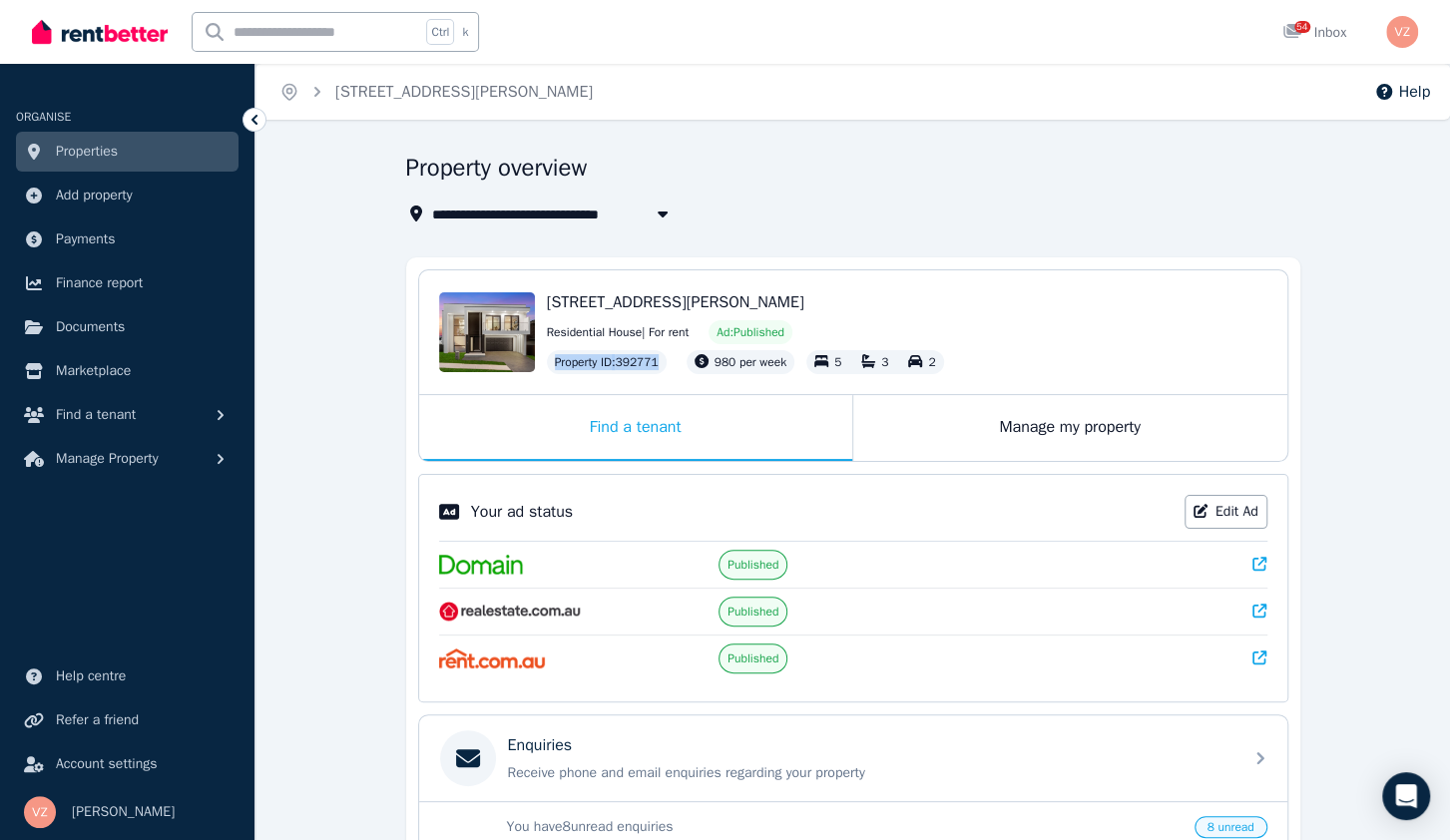 drag, startPoint x: 556, startPoint y: 363, endPoint x: 666, endPoint y: 368, distance: 110.11358 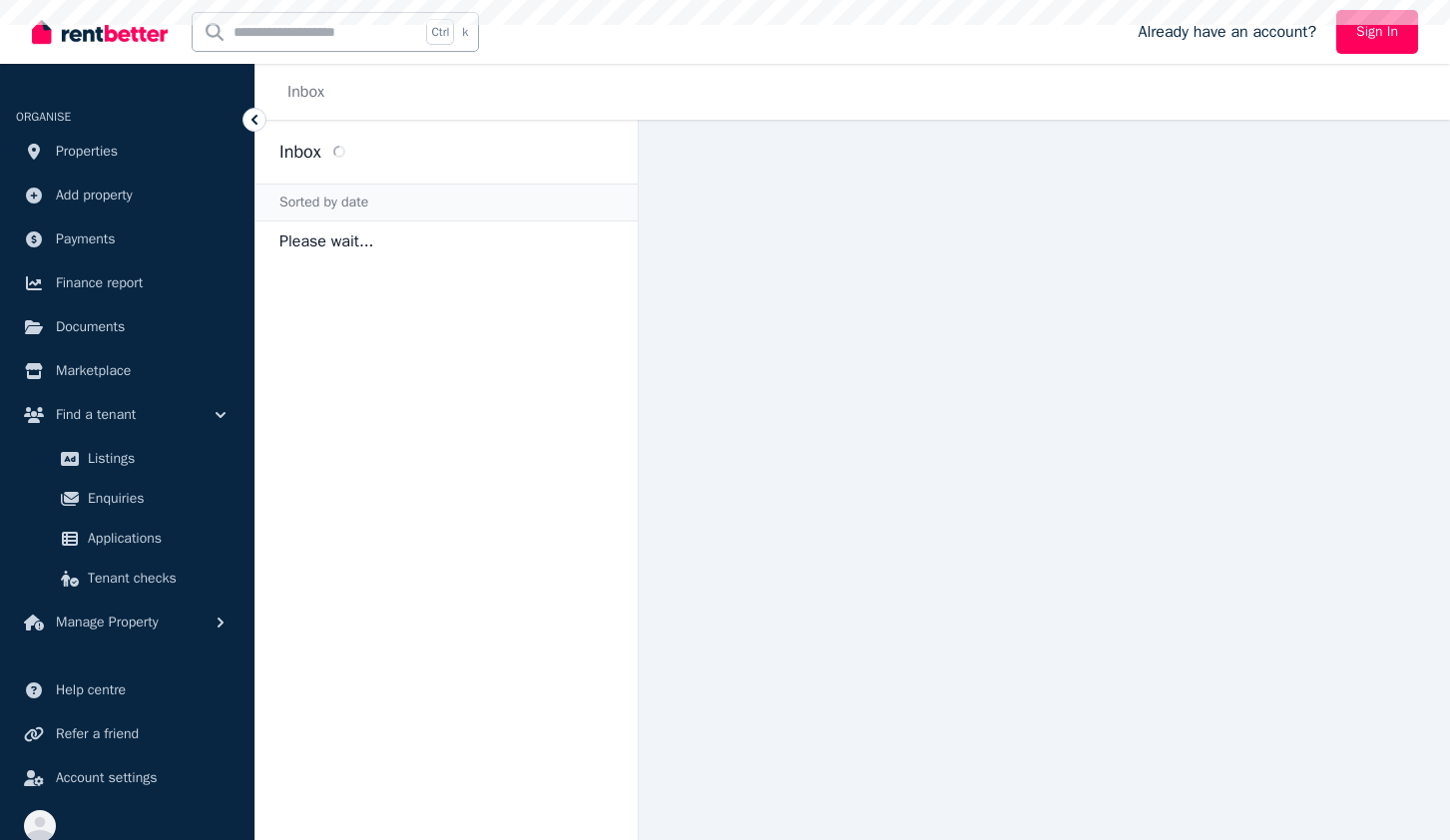 scroll, scrollTop: 0, scrollLeft: 0, axis: both 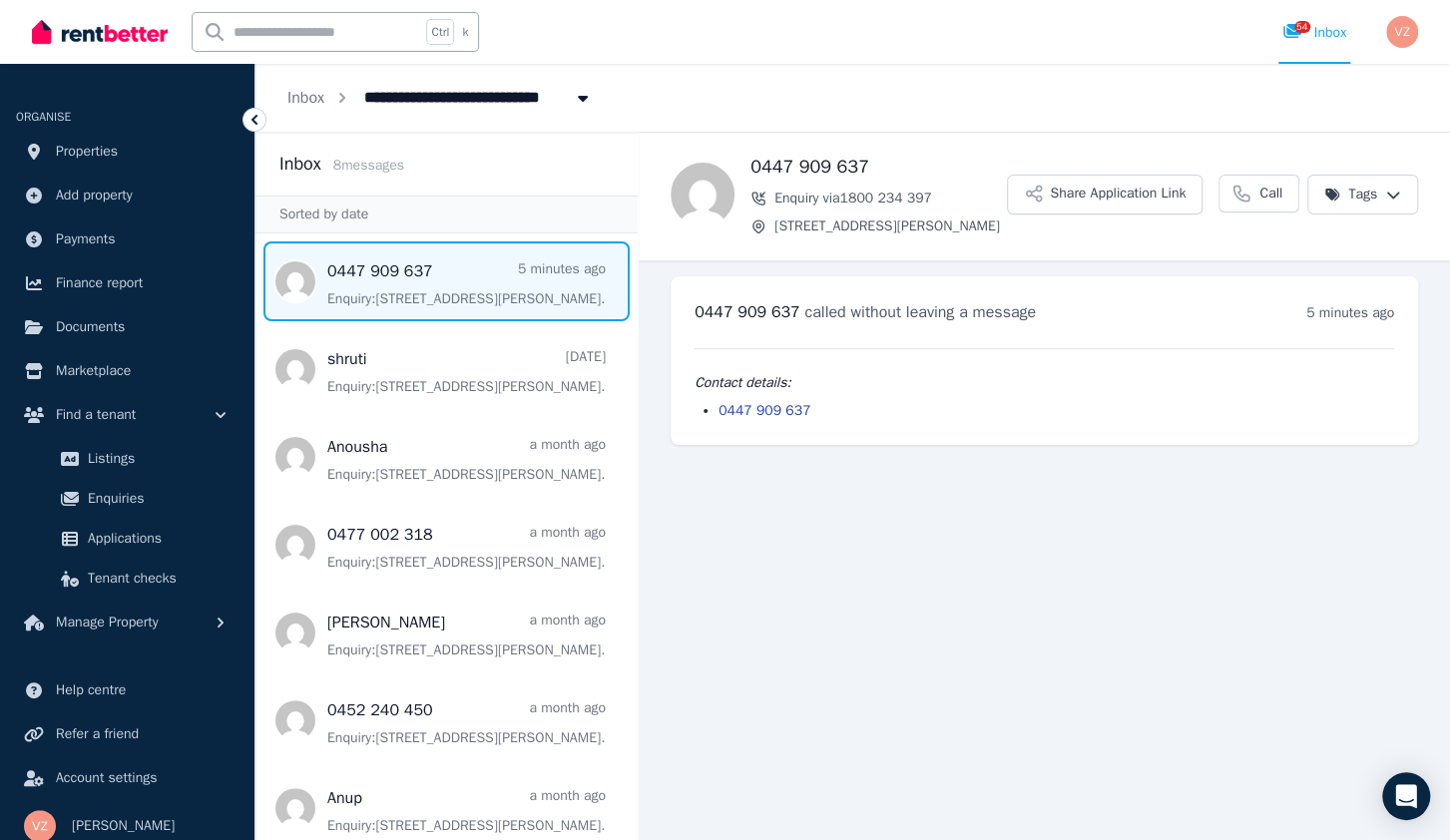 click at bounding box center [446, 281] 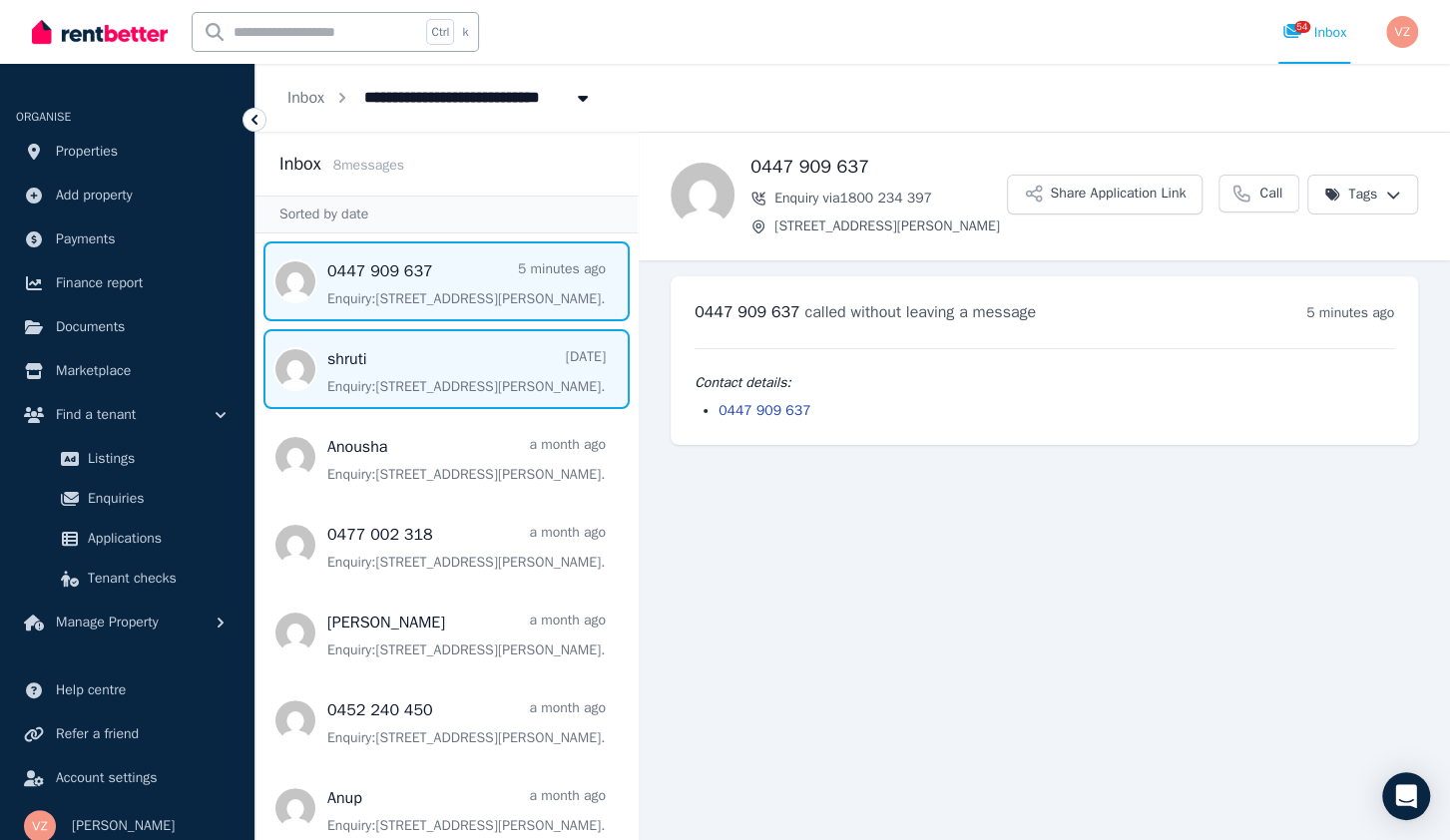click at bounding box center (446, 369) 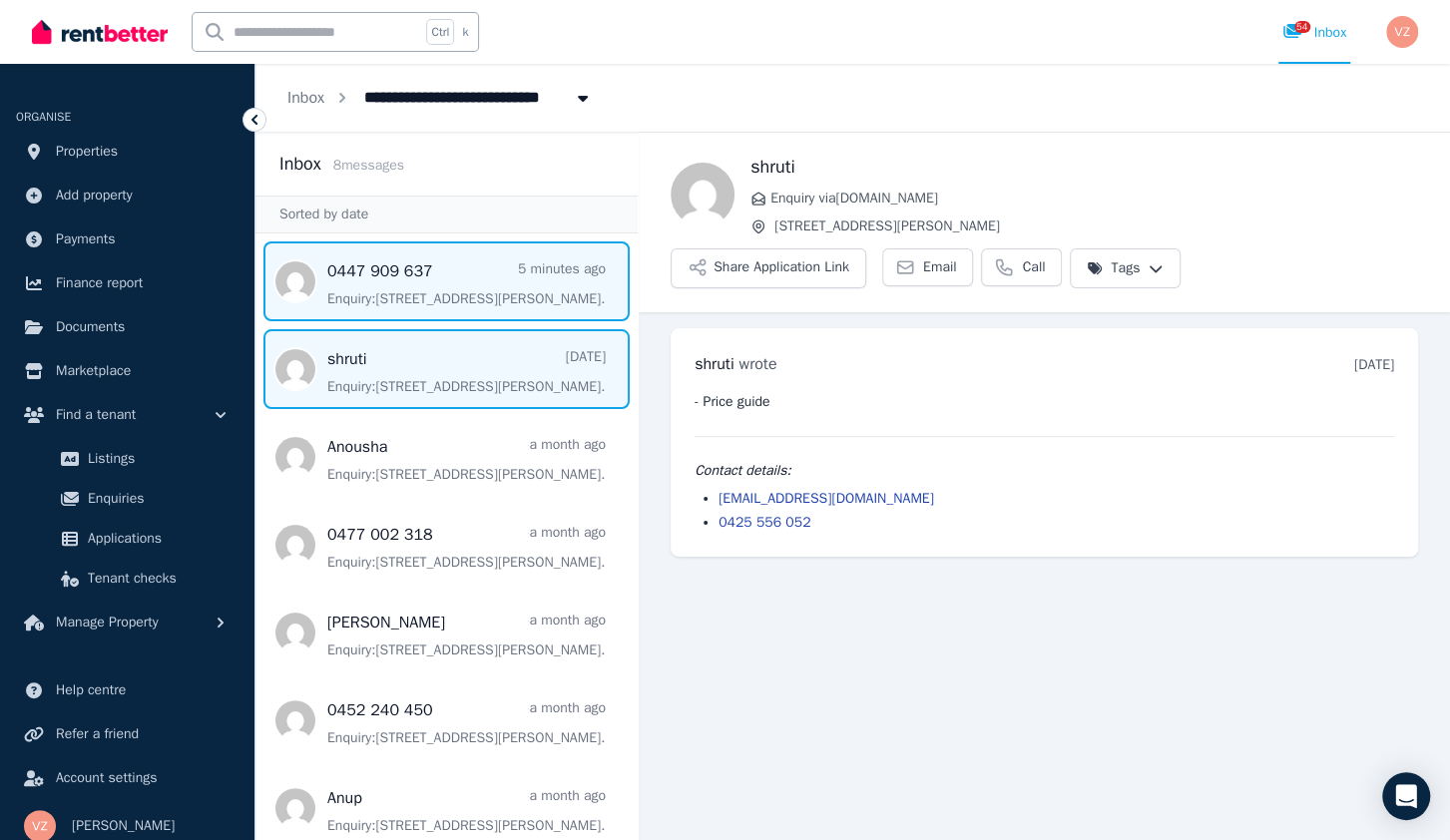 click at bounding box center (446, 281) 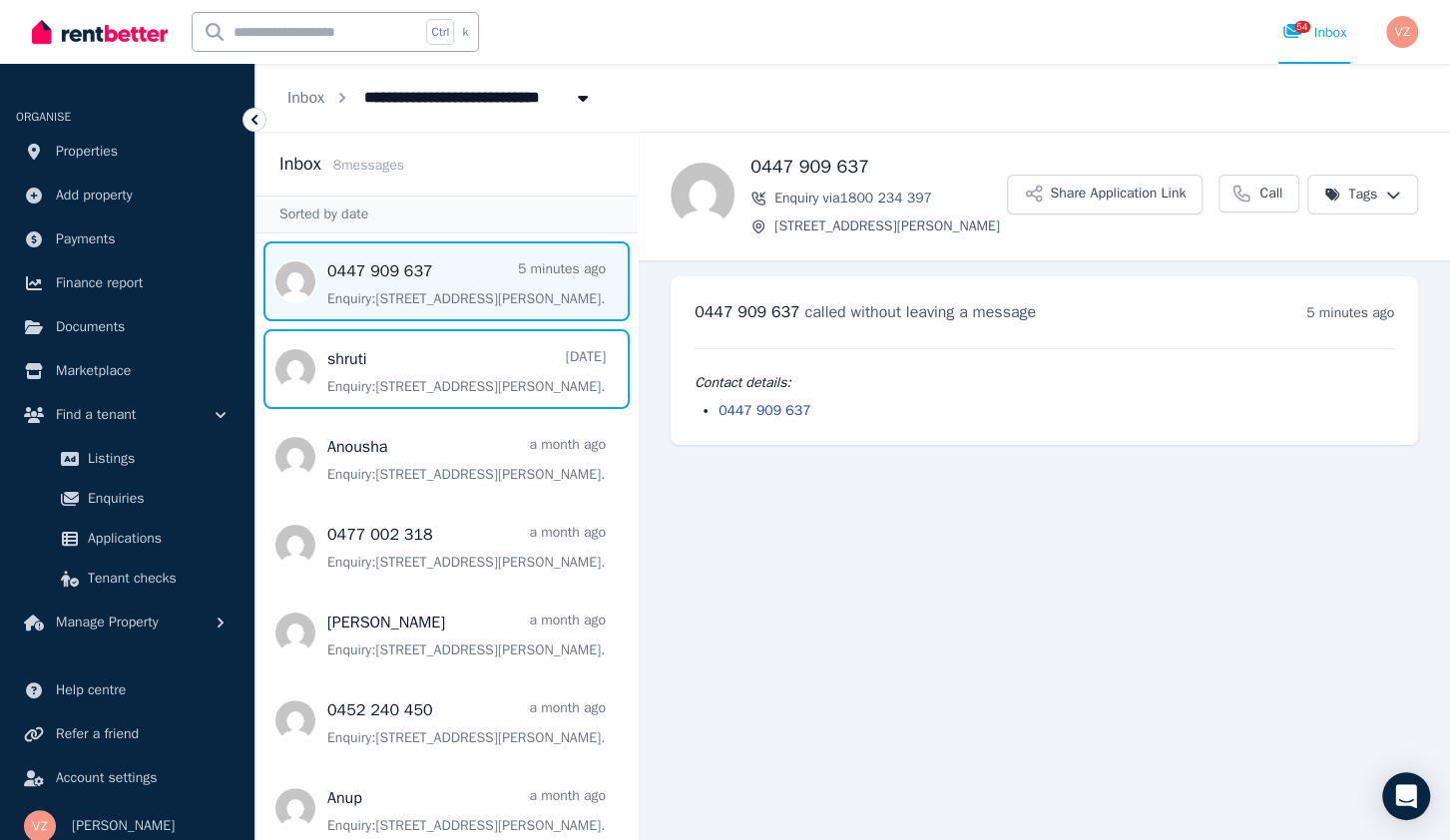 drag, startPoint x: 475, startPoint y: 366, endPoint x: 445, endPoint y: 322, distance: 53.25411 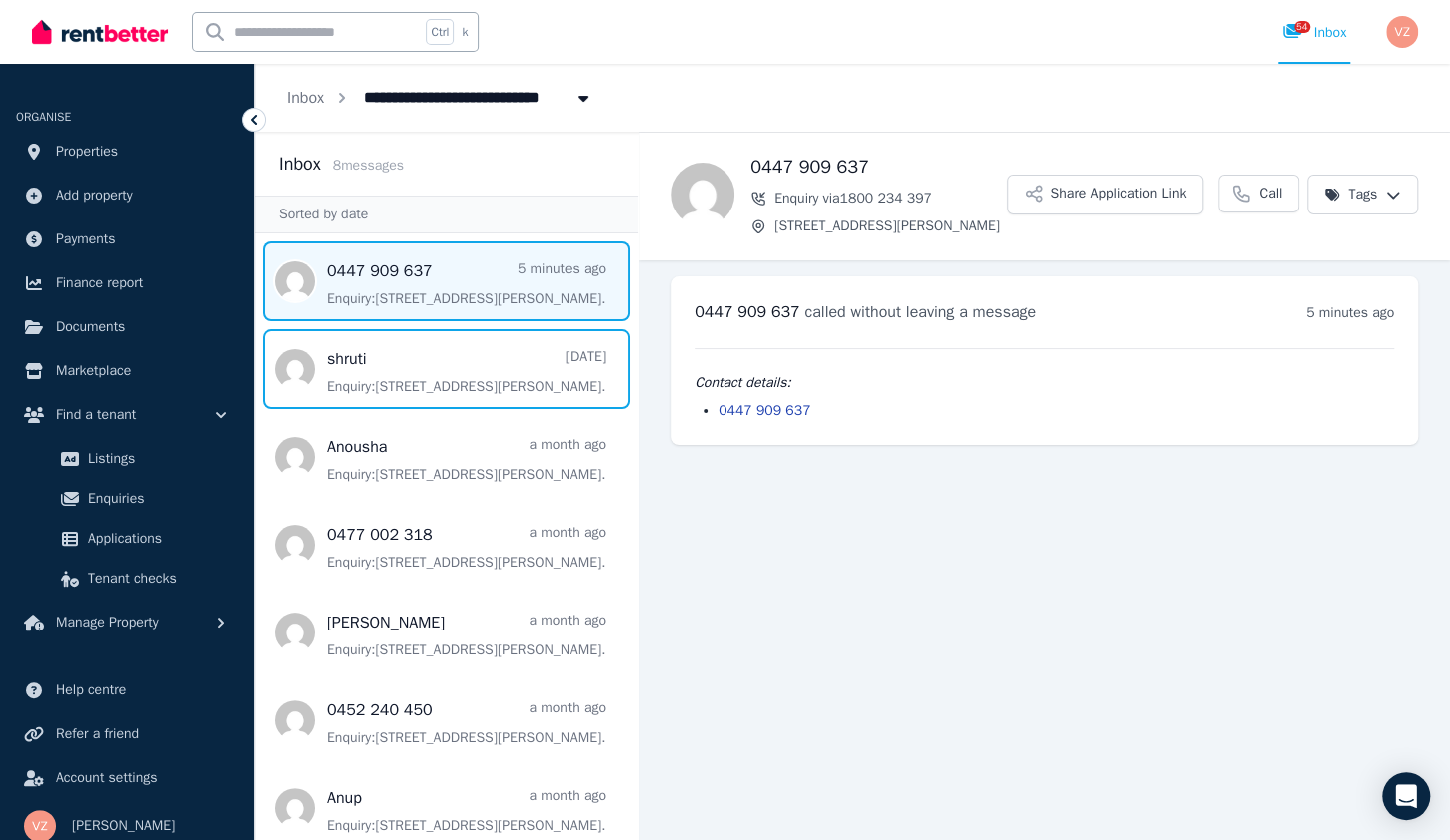 click at bounding box center (446, 369) 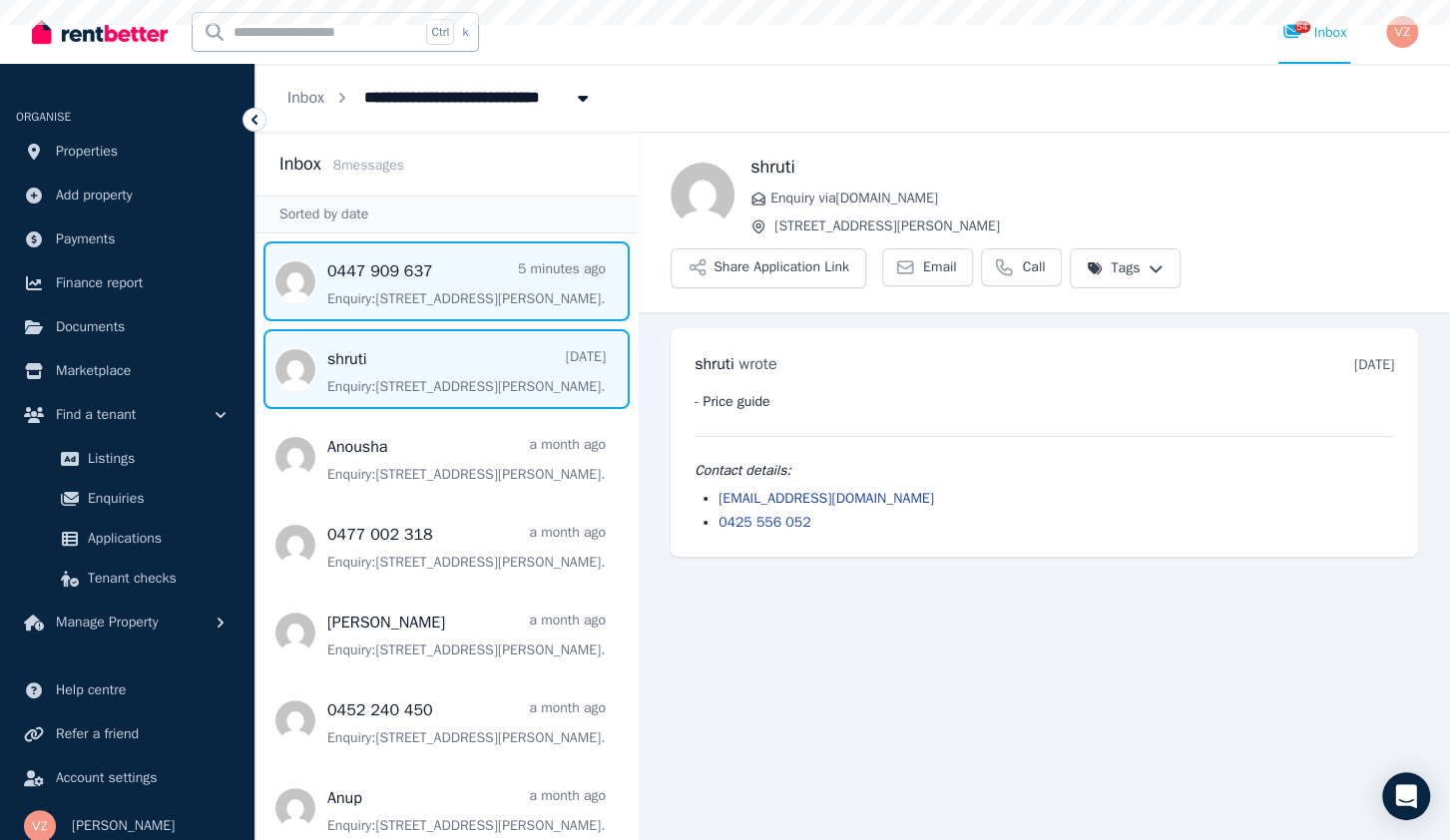 drag, startPoint x: 442, startPoint y: 278, endPoint x: 482, endPoint y: 281, distance: 40.112342 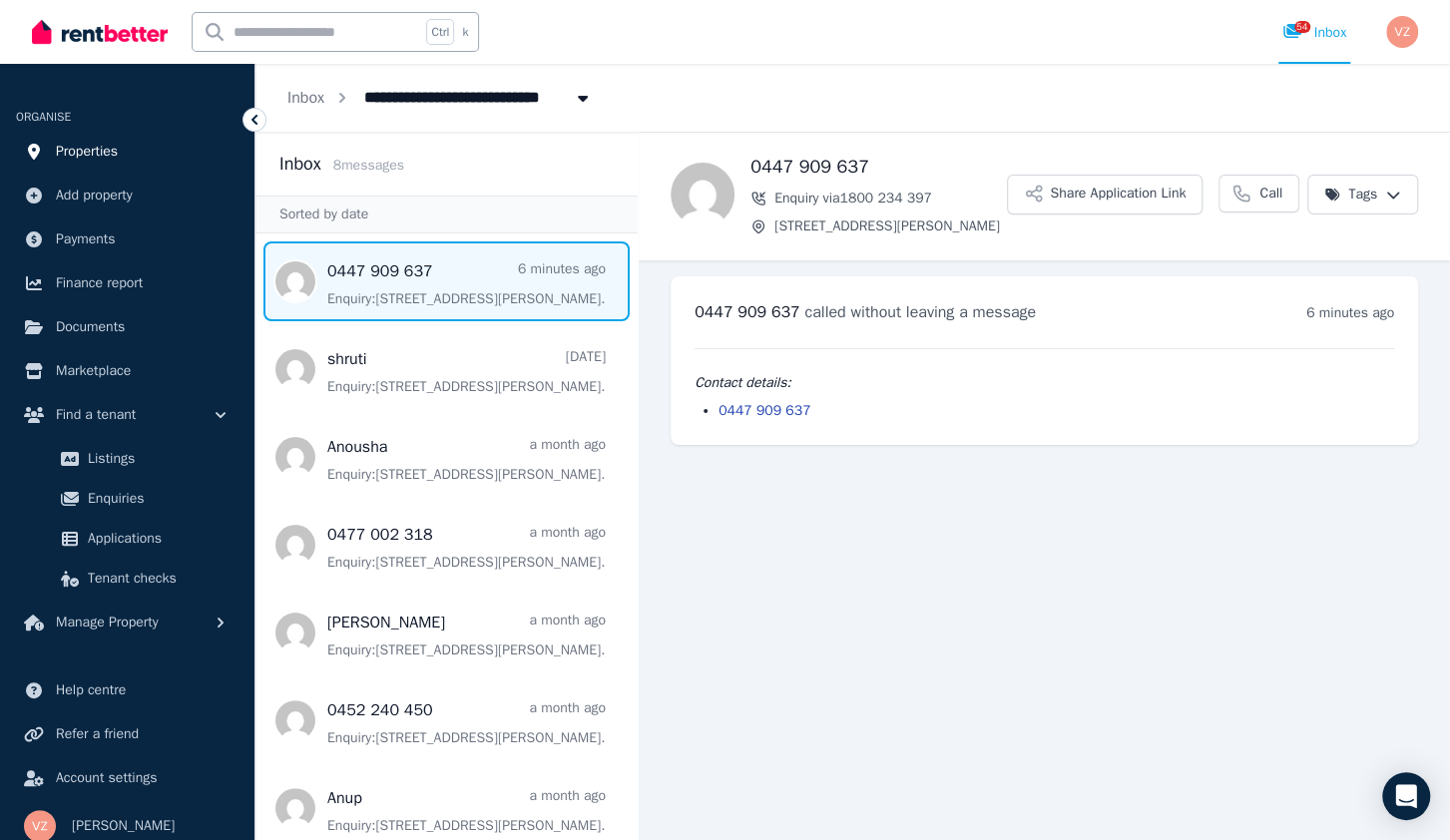 click on "Properties" at bounding box center [87, 152] 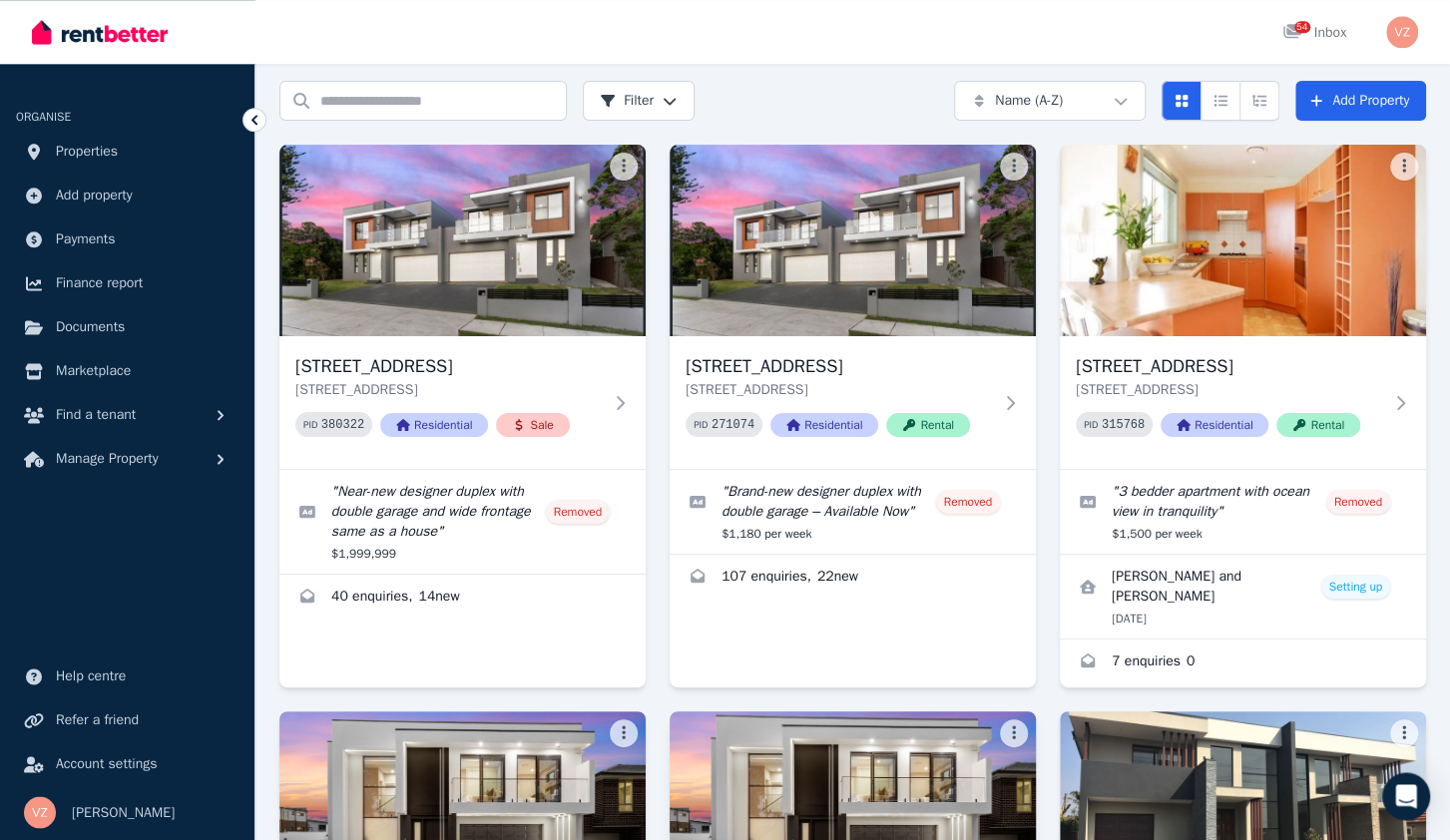 scroll, scrollTop: 519, scrollLeft: 0, axis: vertical 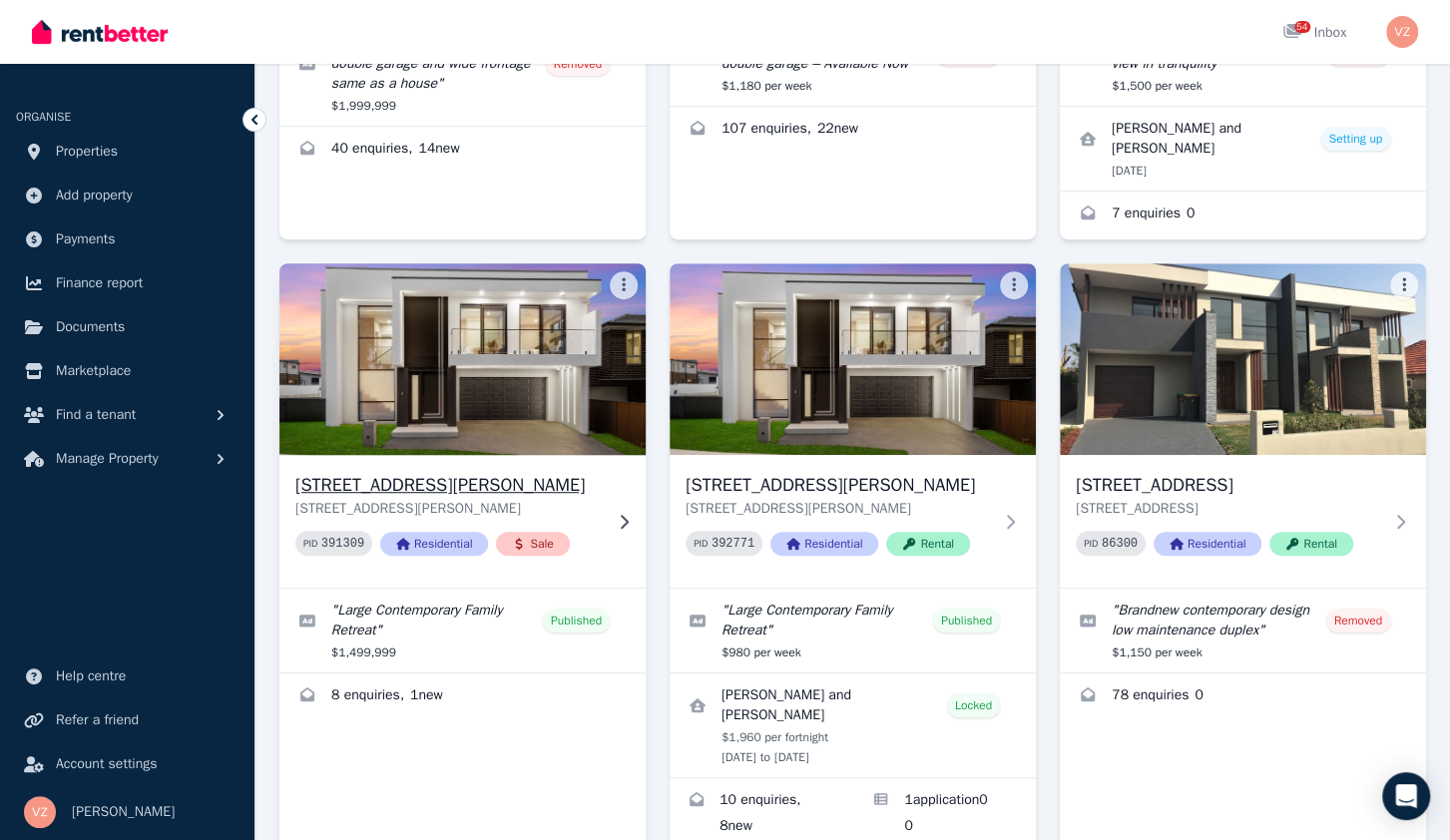 click at bounding box center (462, 359) 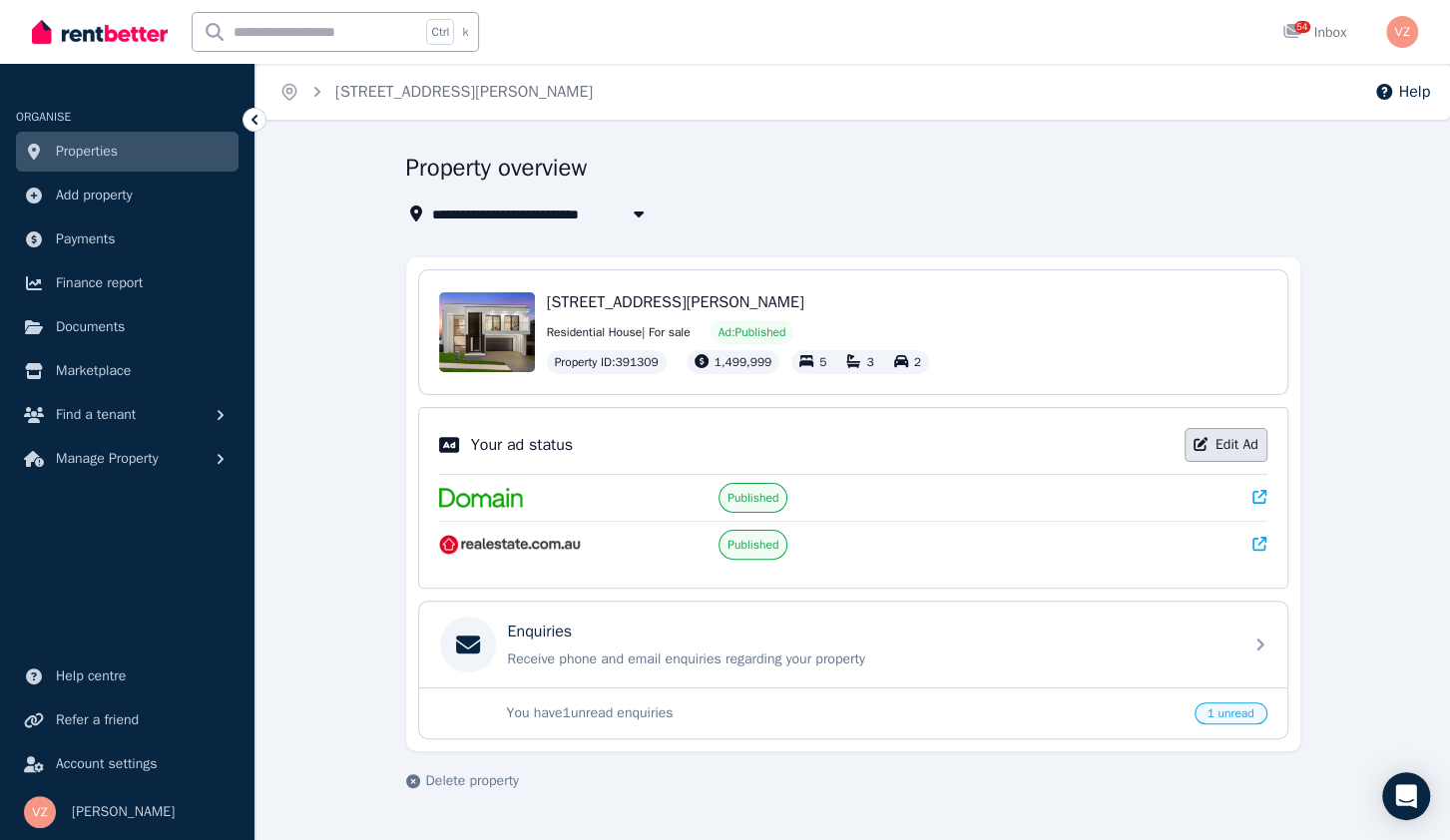 click 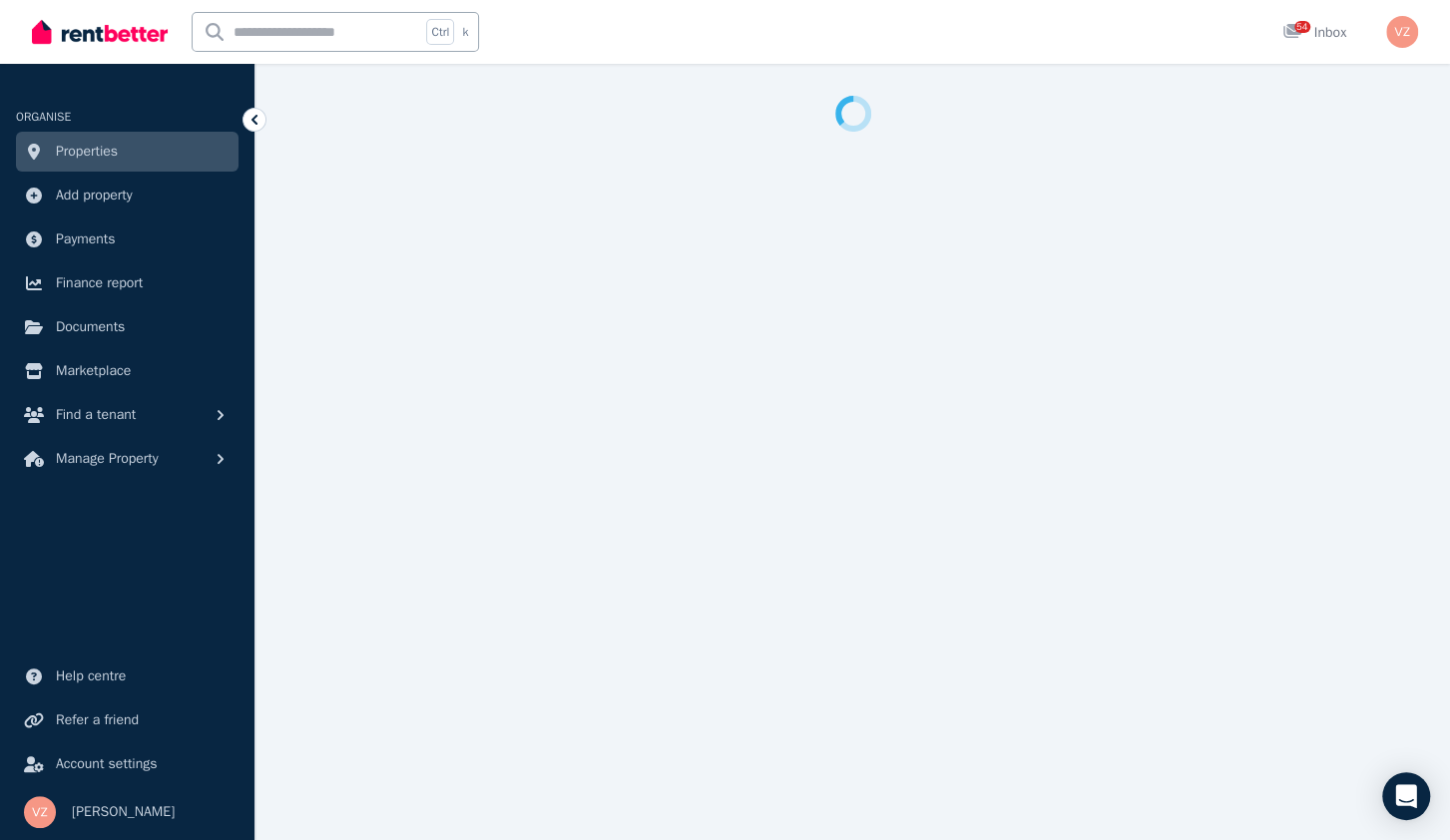 select on "**********" 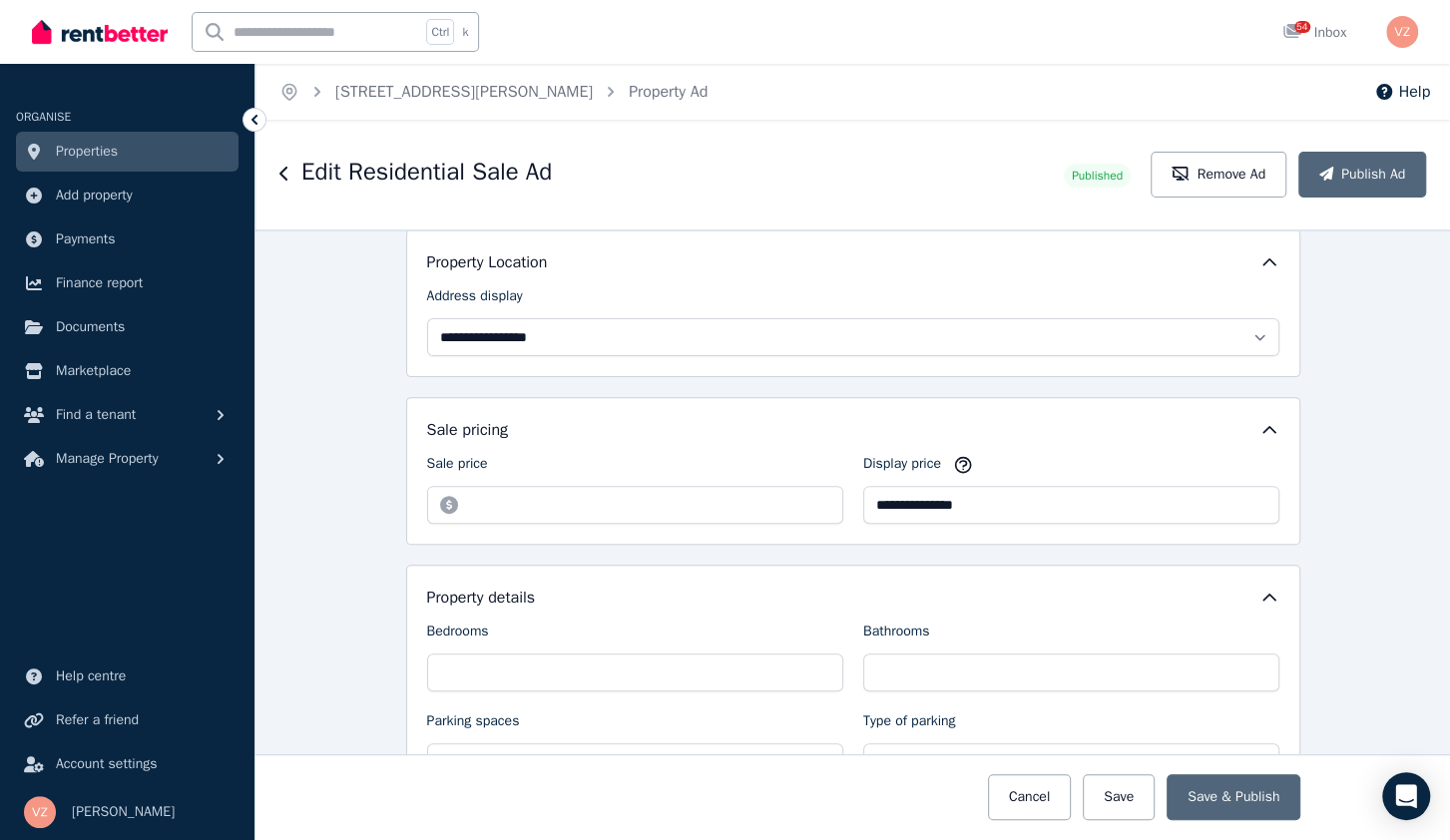 scroll, scrollTop: 383, scrollLeft: 0, axis: vertical 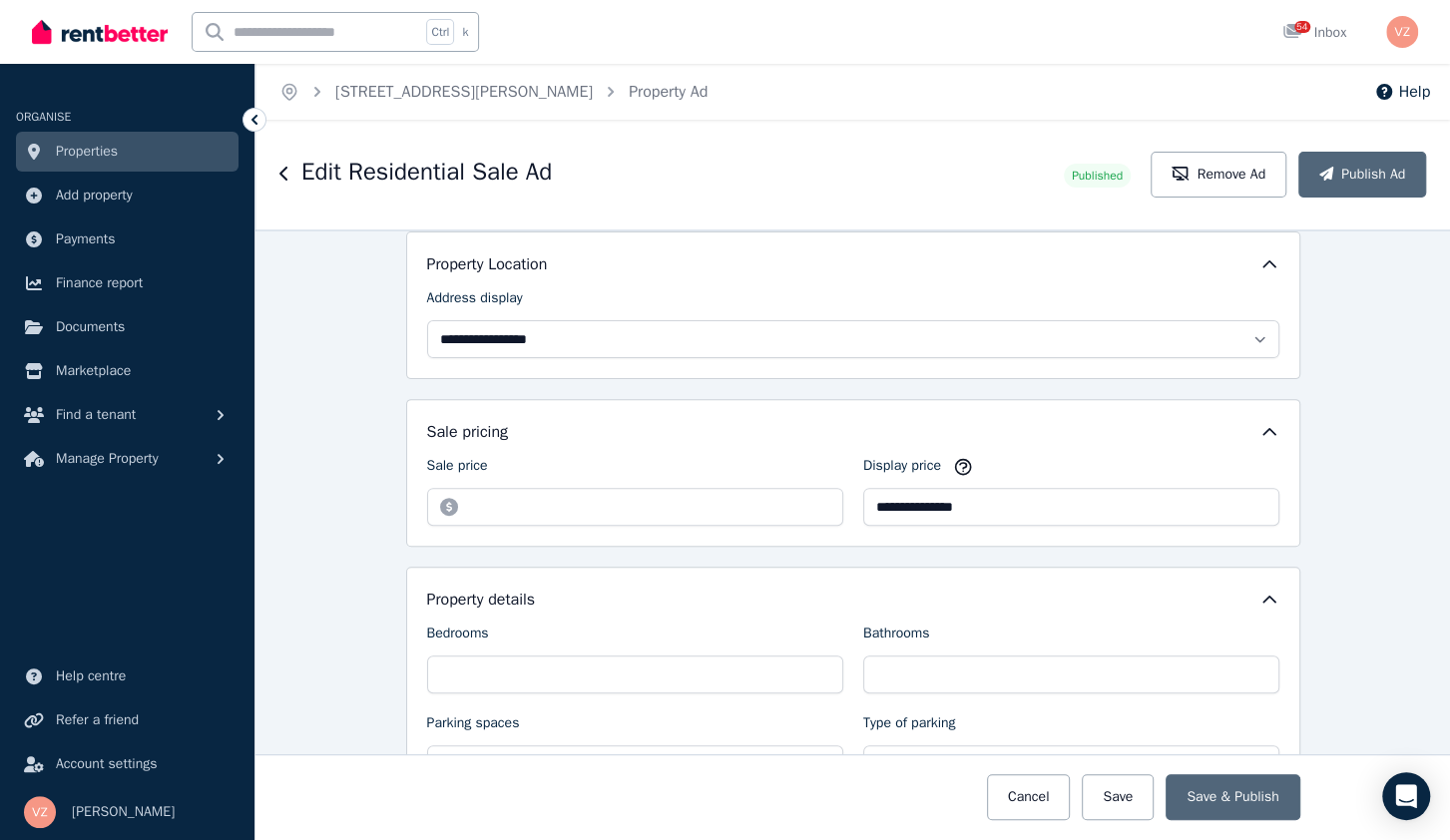 click 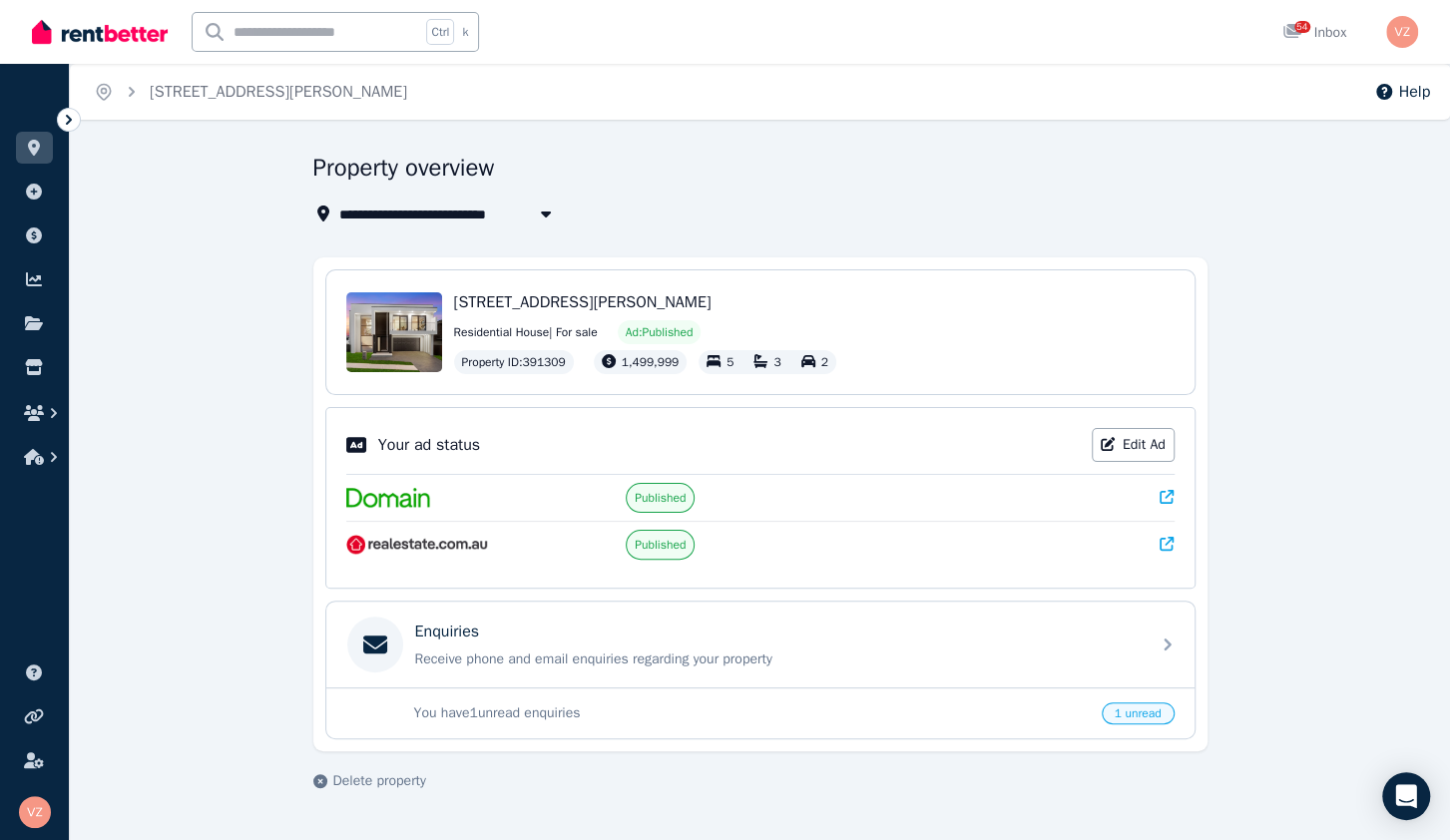 click 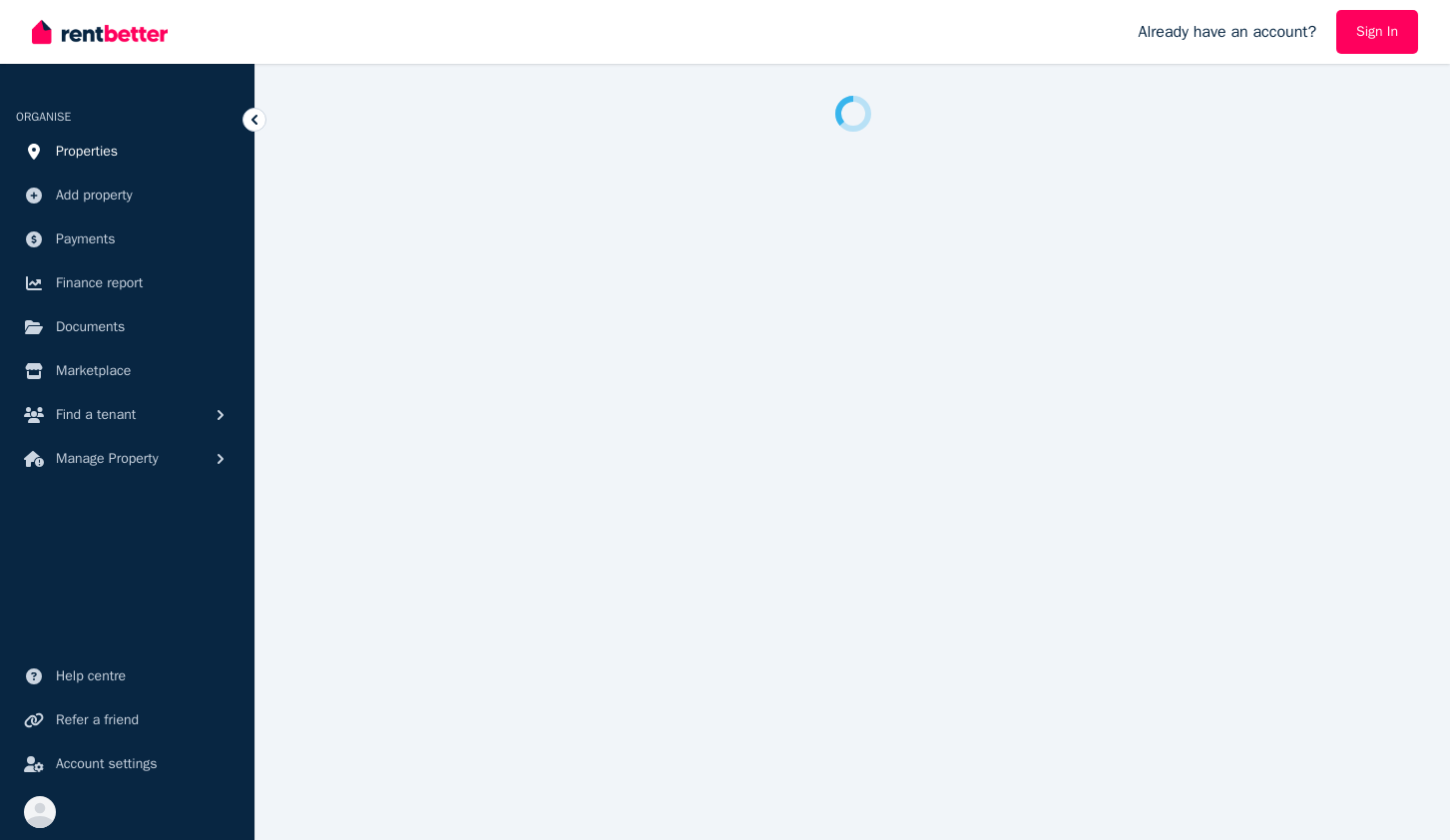 scroll, scrollTop: 0, scrollLeft: 0, axis: both 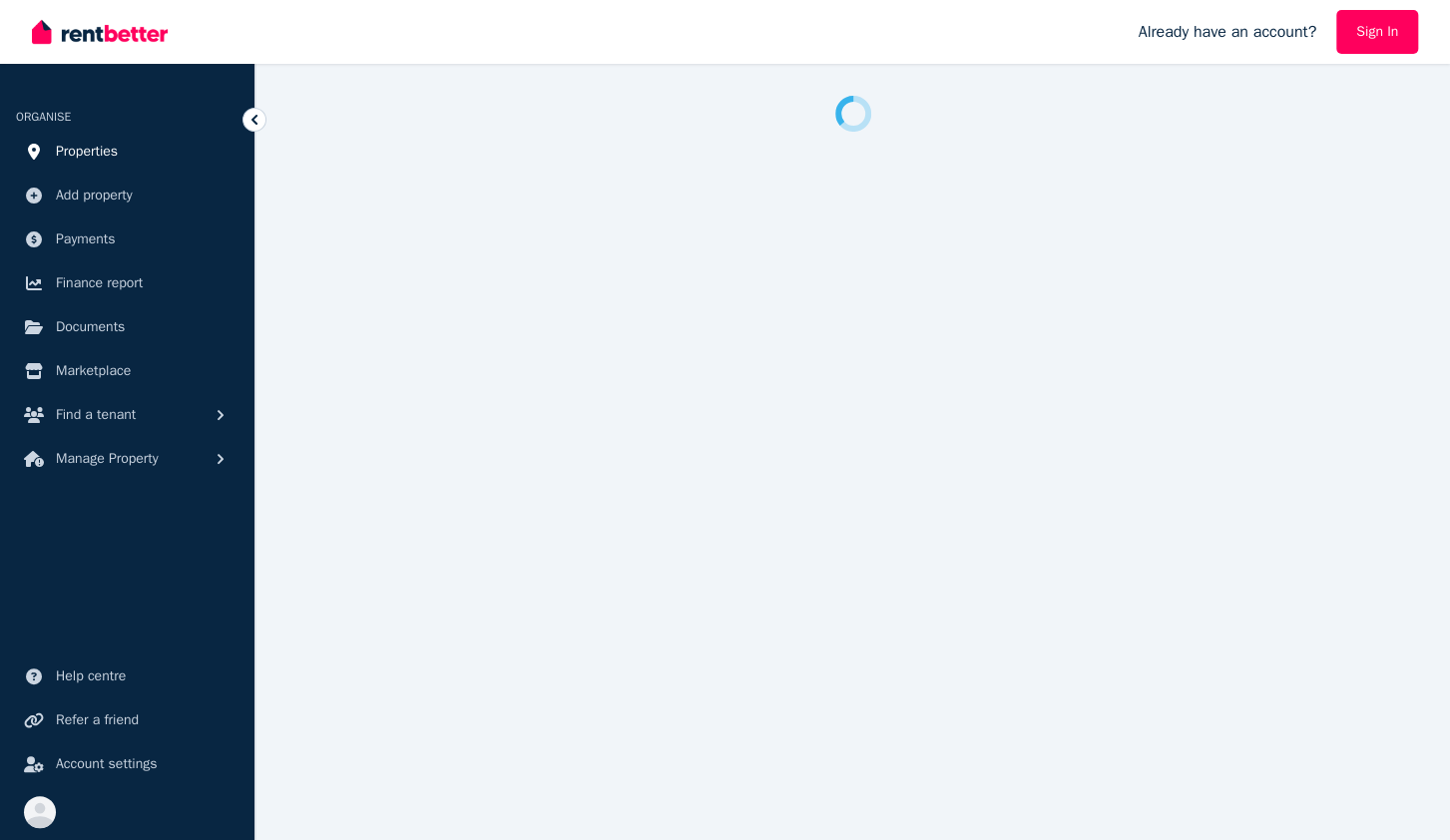 click on "Properties" at bounding box center (87, 152) 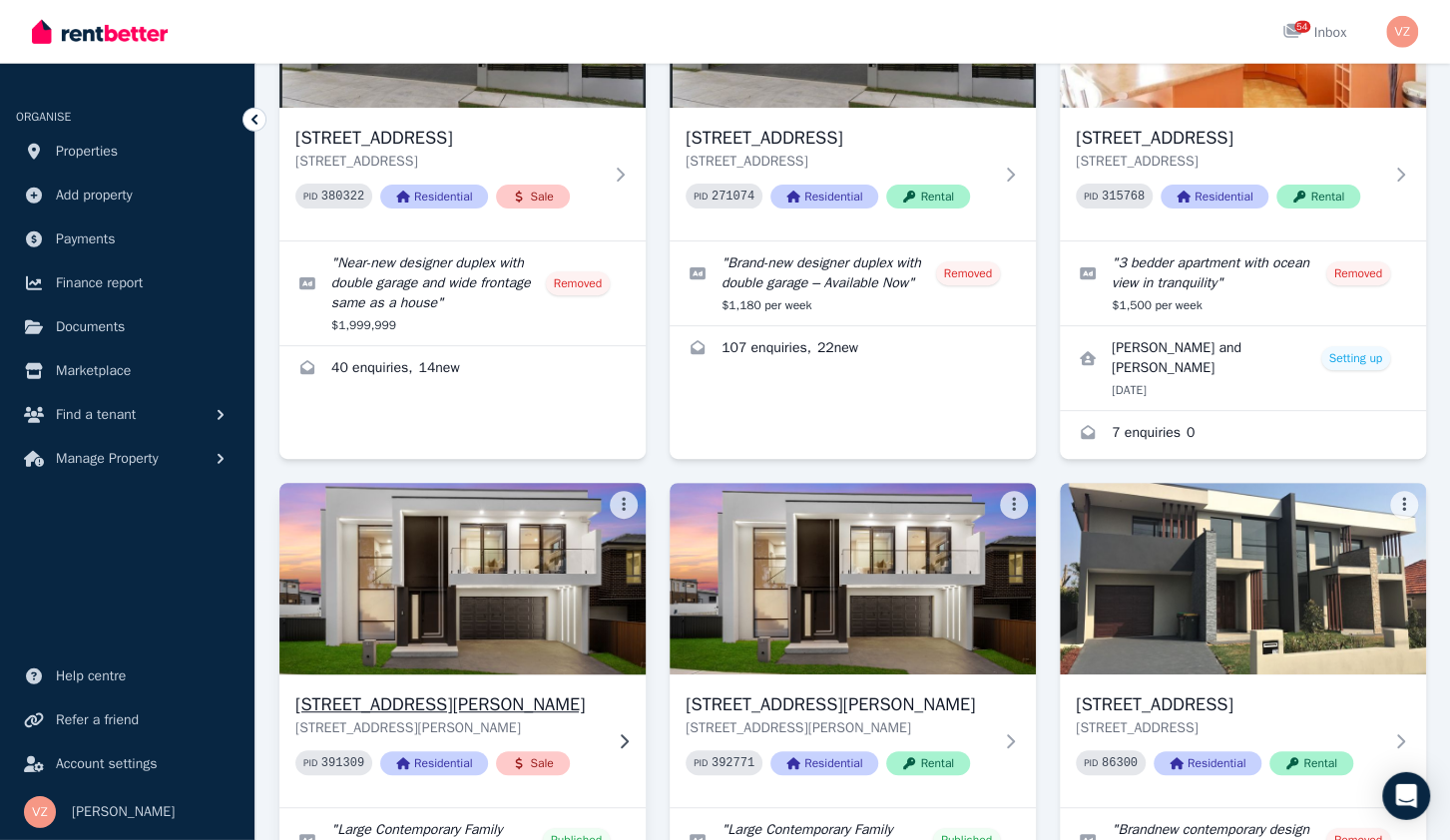 scroll, scrollTop: 311, scrollLeft: 0, axis: vertical 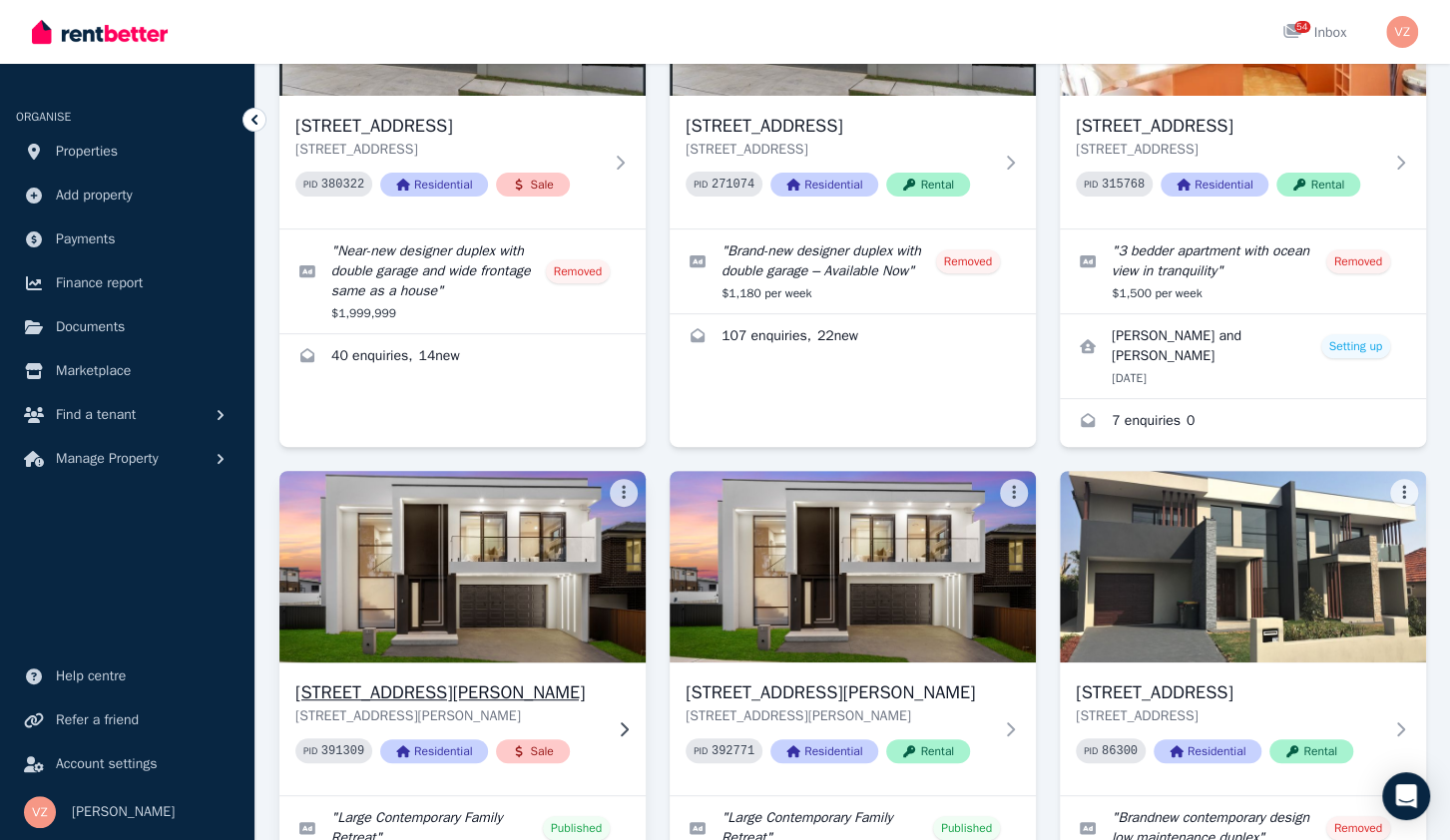 click at bounding box center (462, 567) 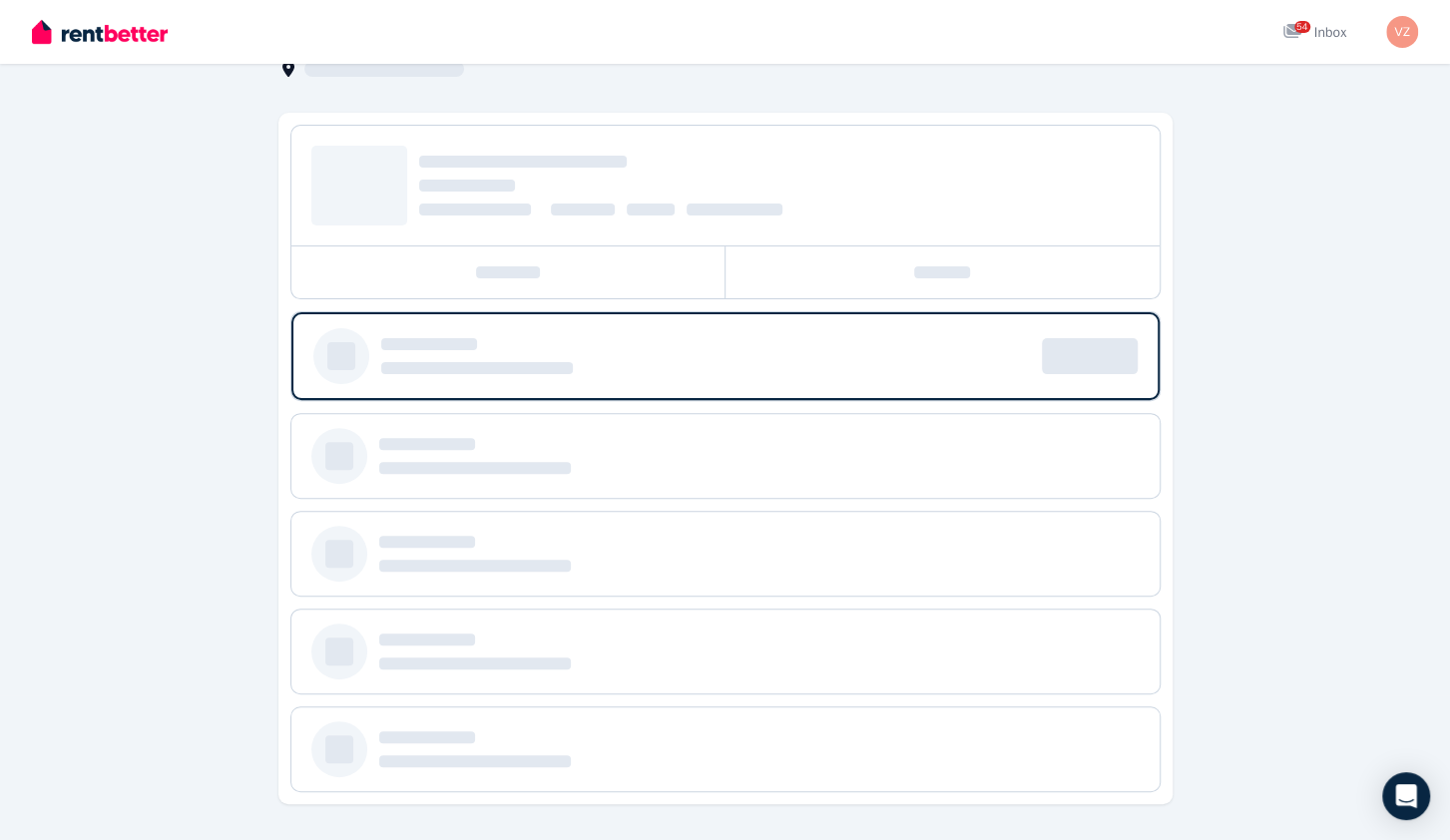 scroll, scrollTop: 0, scrollLeft: 0, axis: both 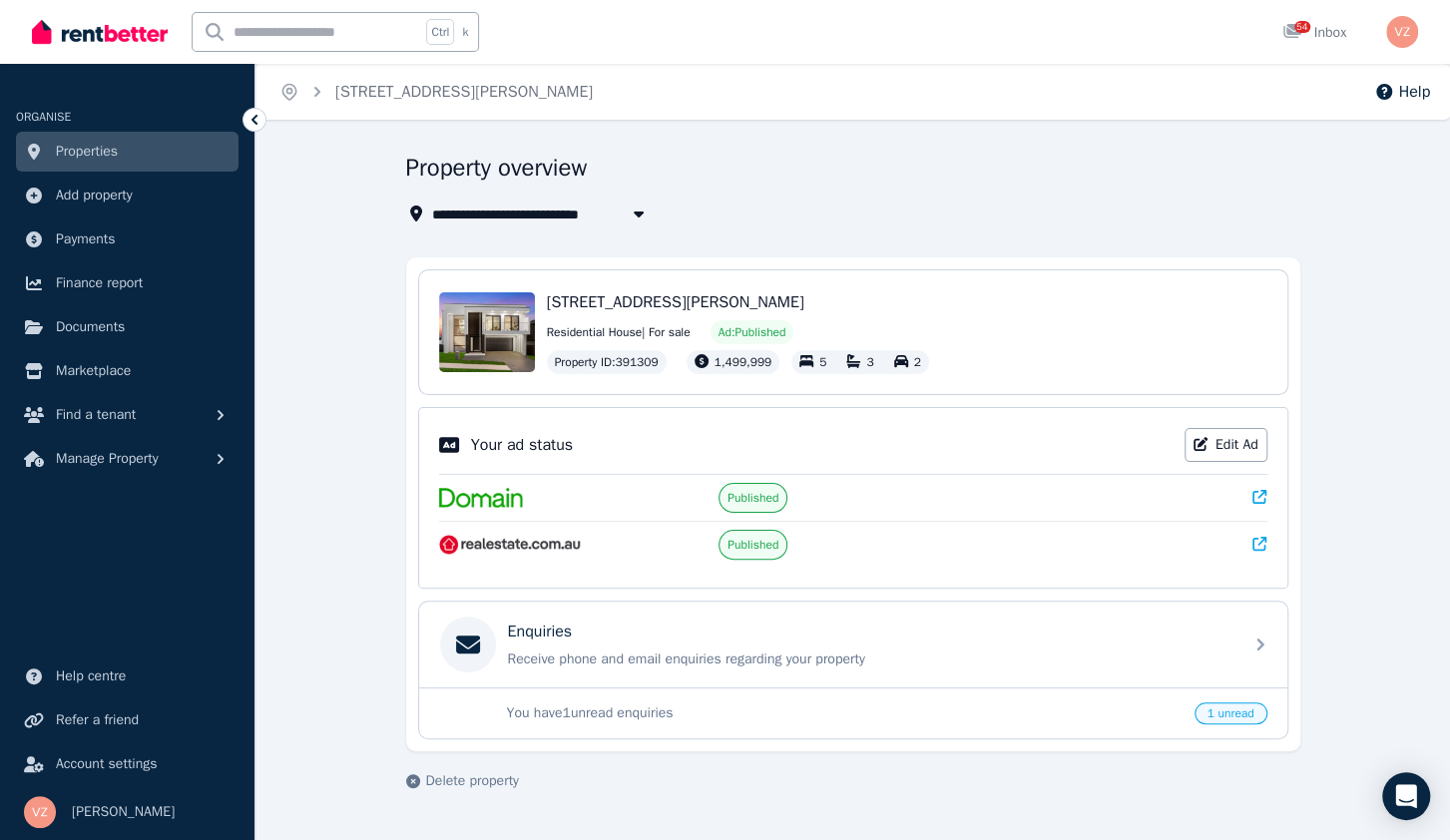 click 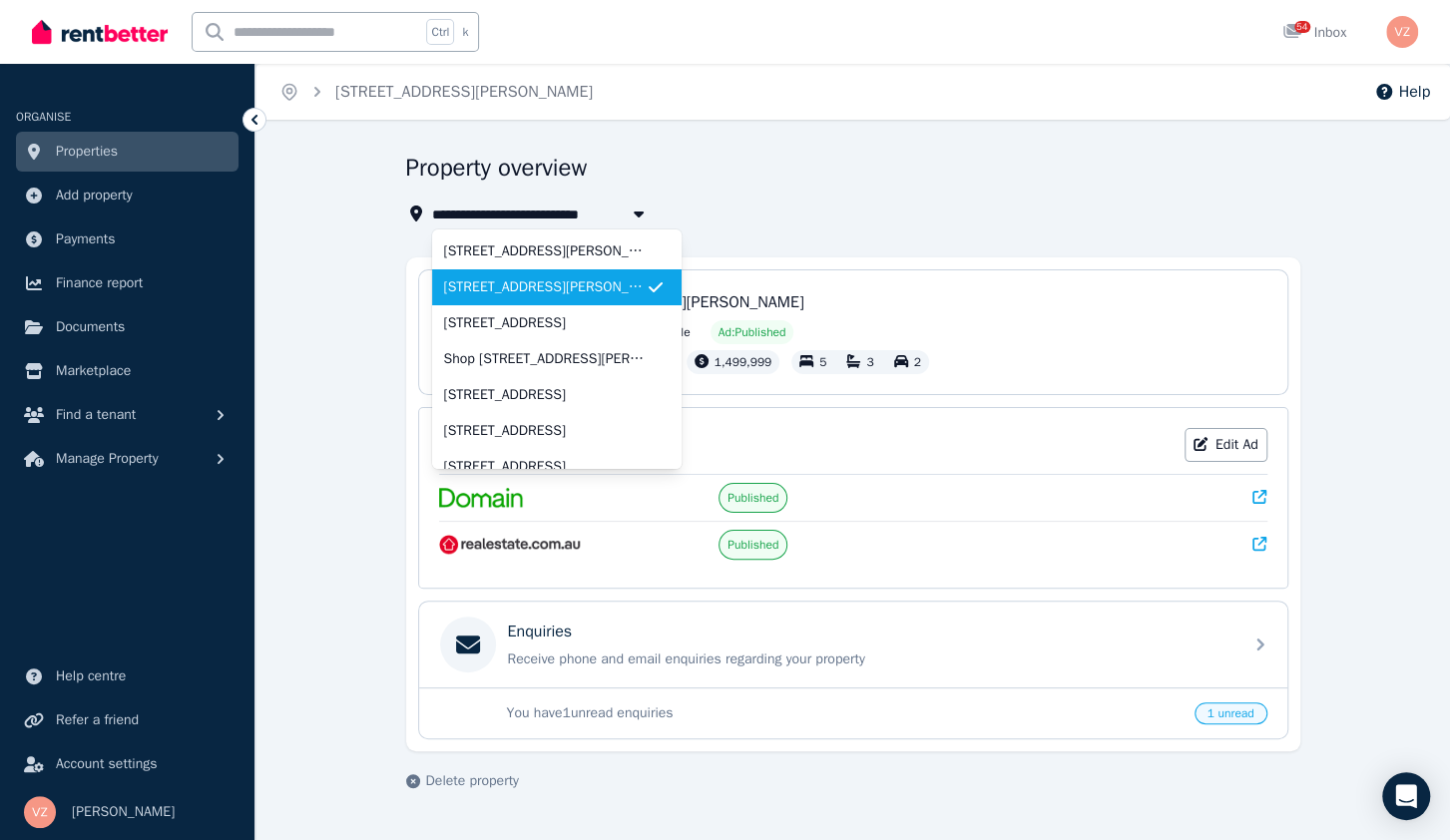 type on "**********" 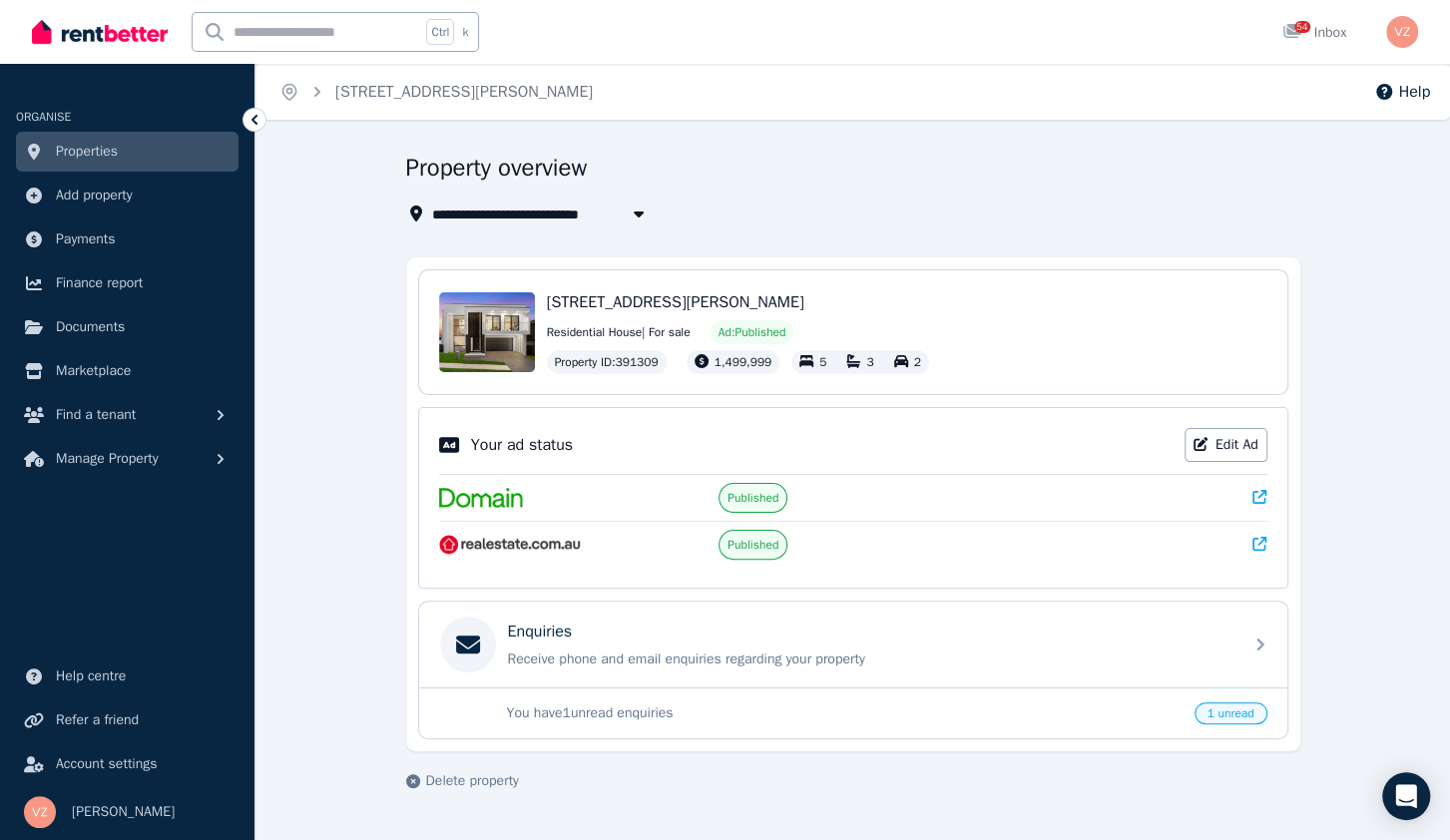 click on "**********" at bounding box center [847, 213] 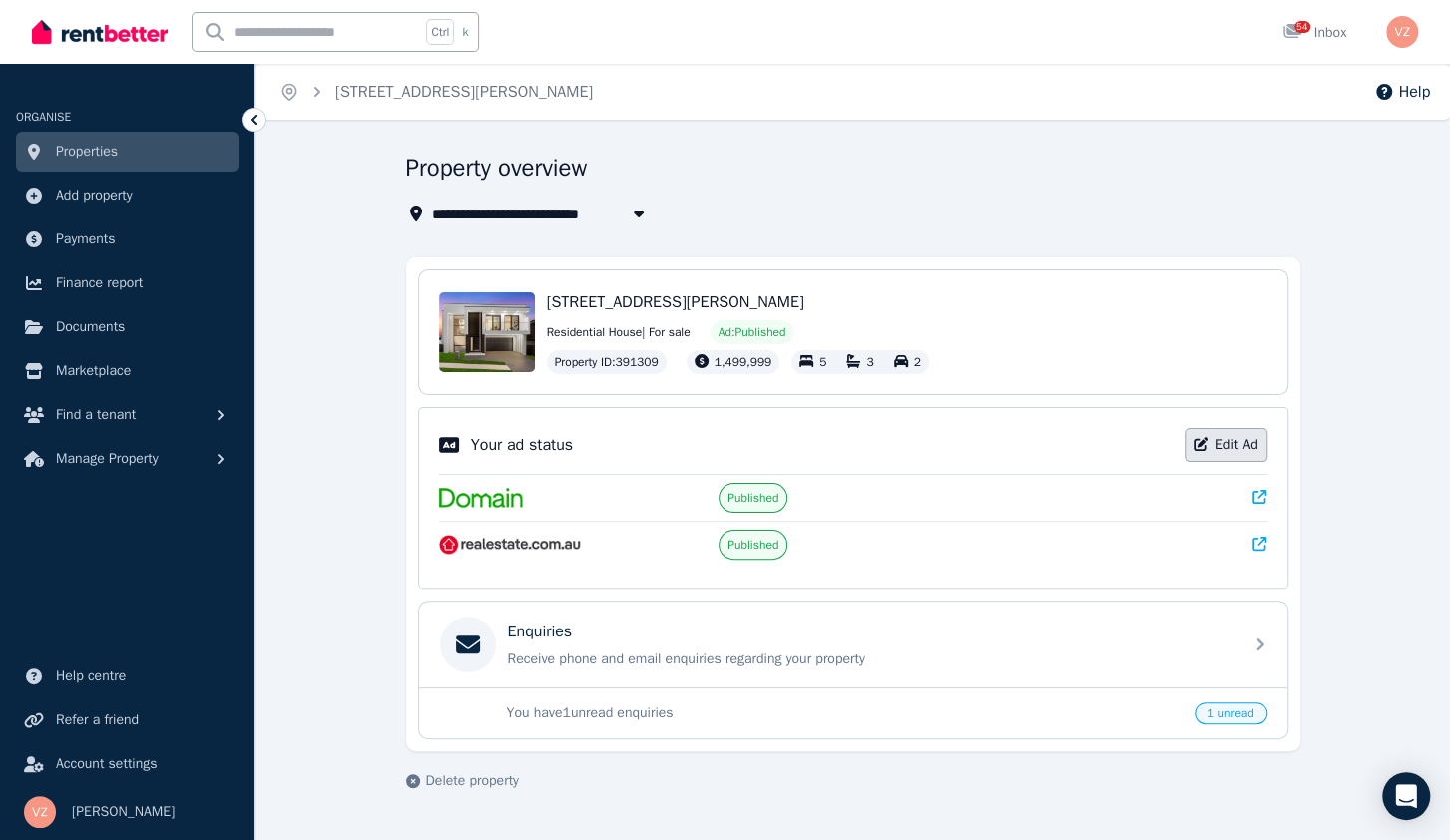 click on "Edit Ad" at bounding box center (1225, 445) 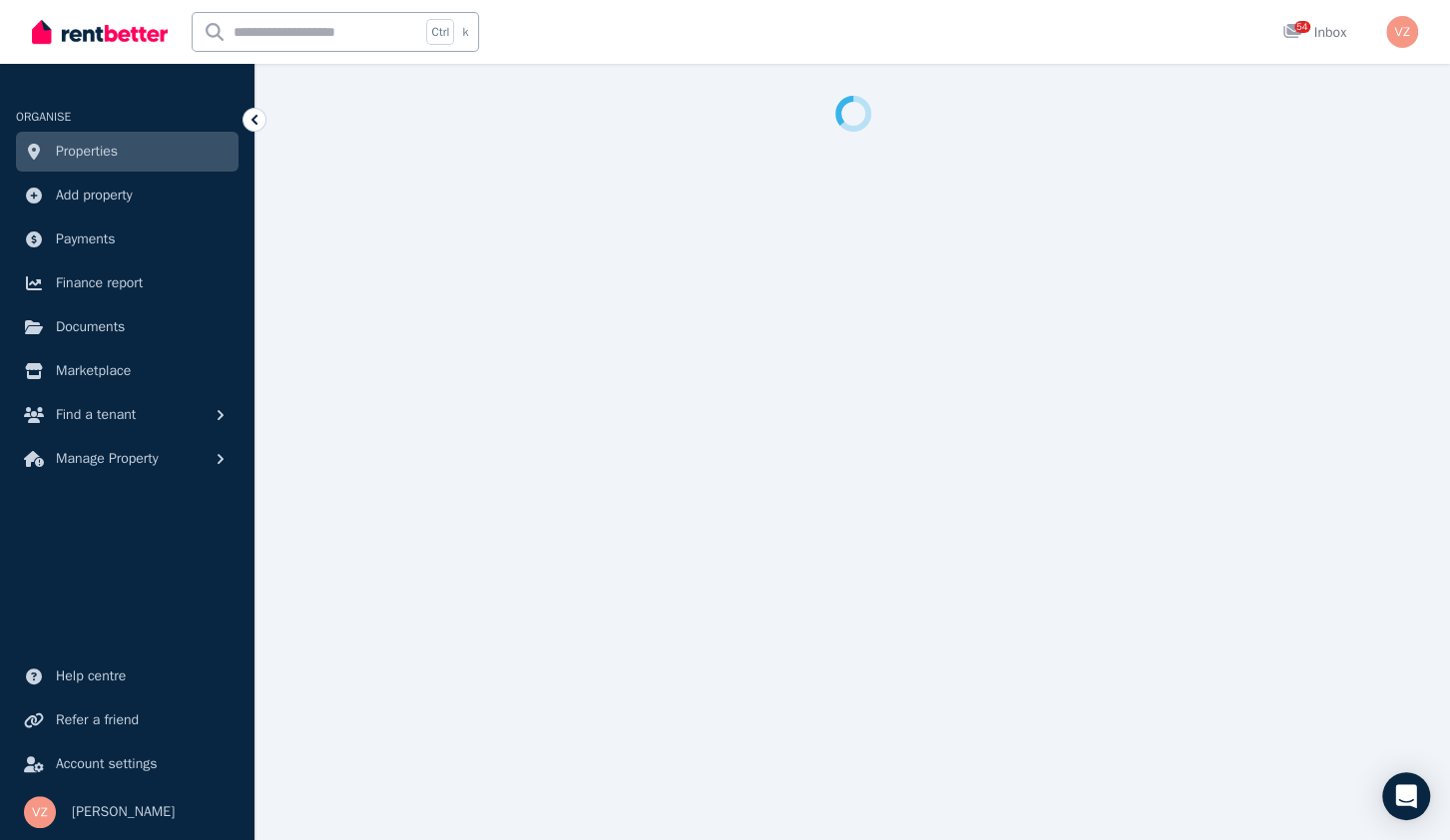 select on "**********" 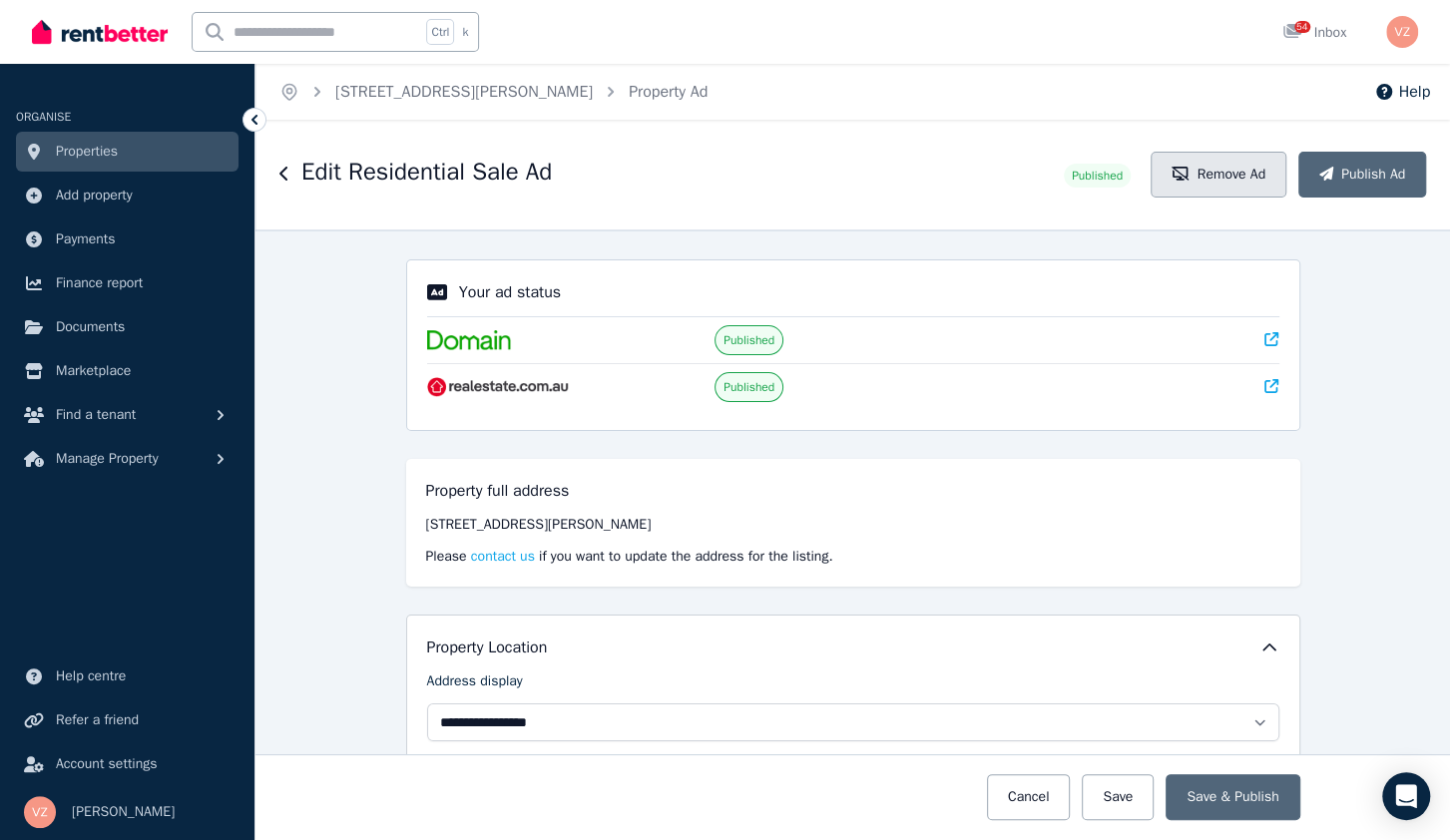 click on "Remove Ad" at bounding box center [1218, 175] 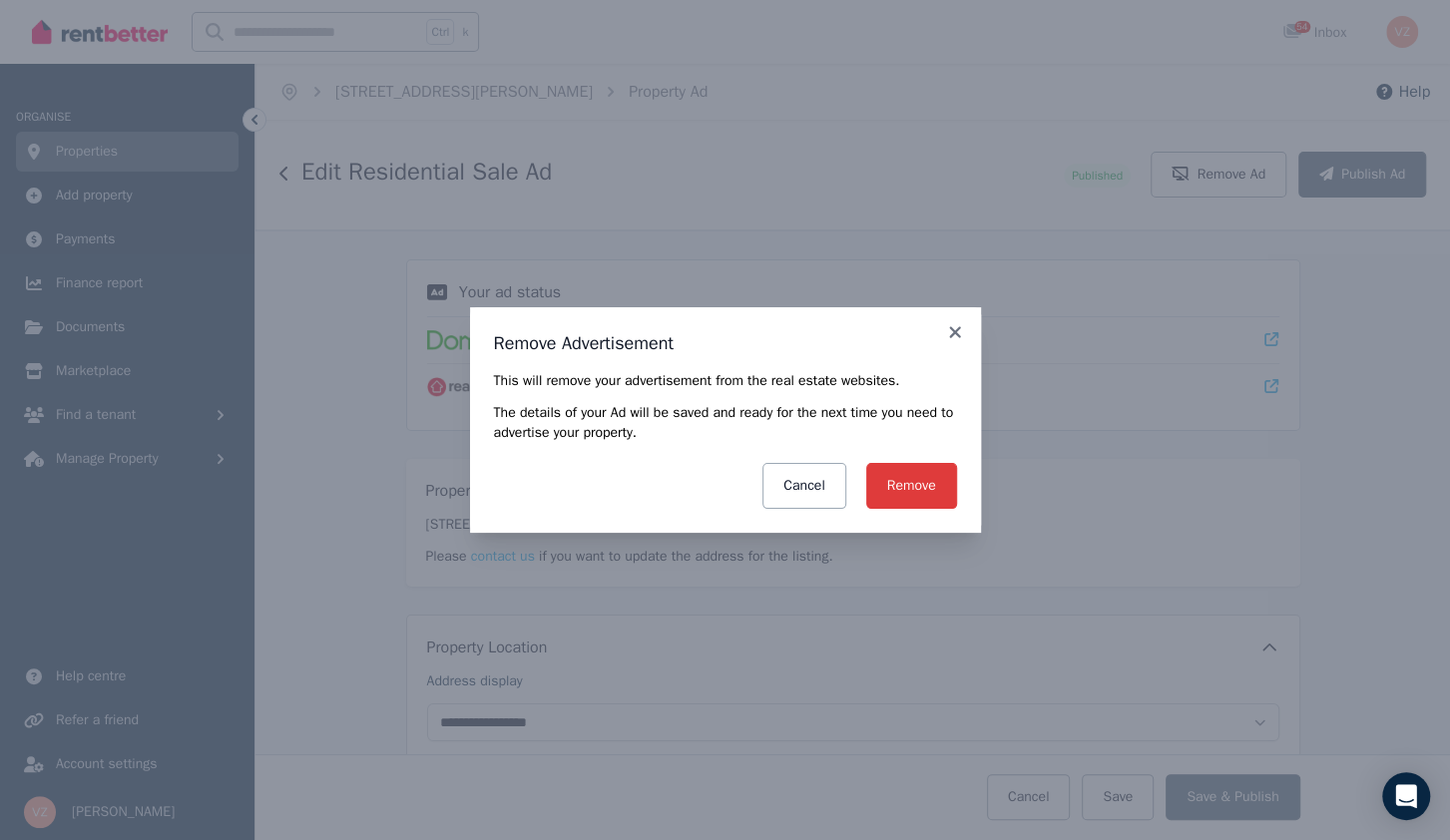 click on "Remove" at bounding box center [911, 486] 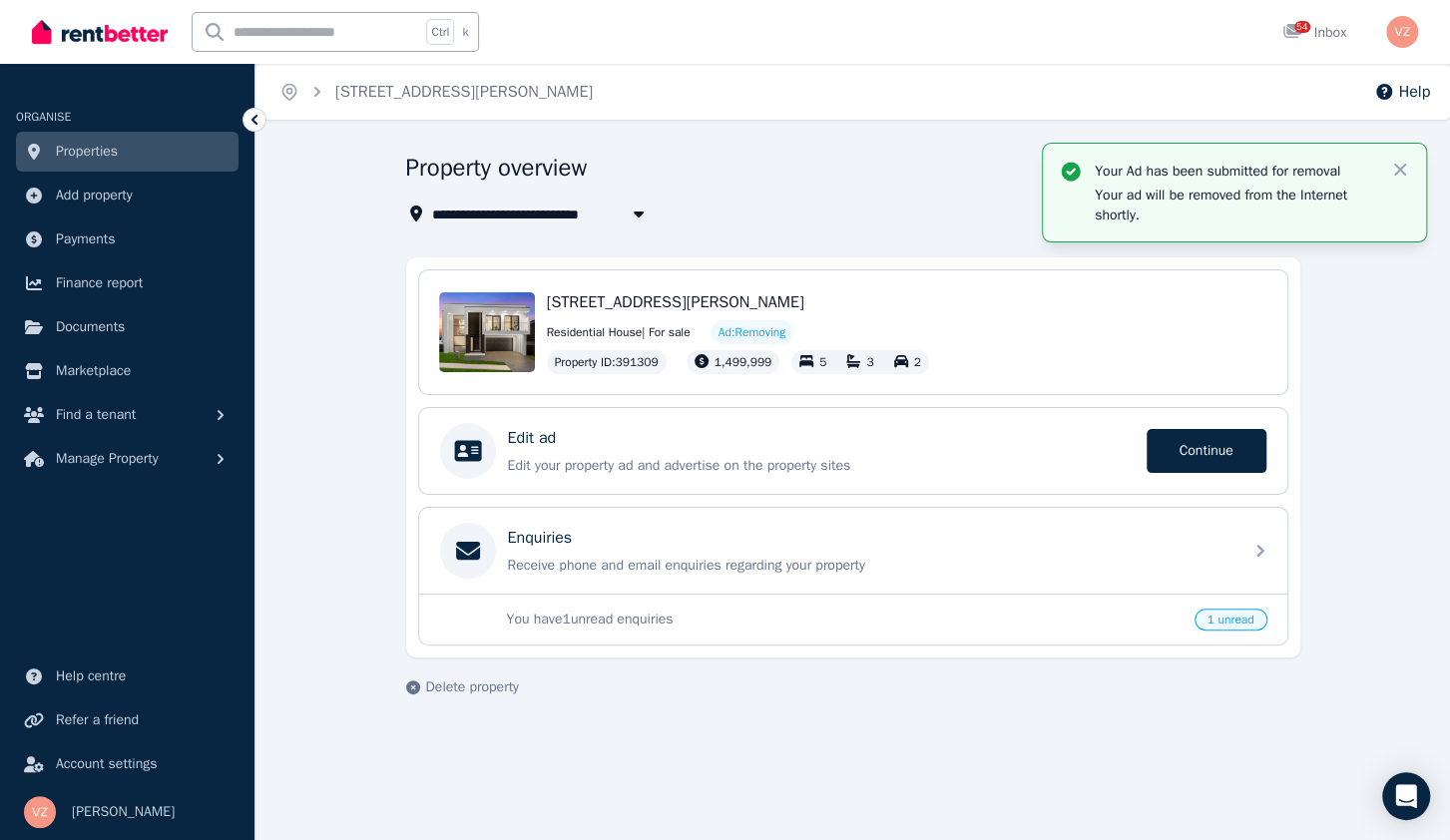 click on "Properties" at bounding box center [127, 152] 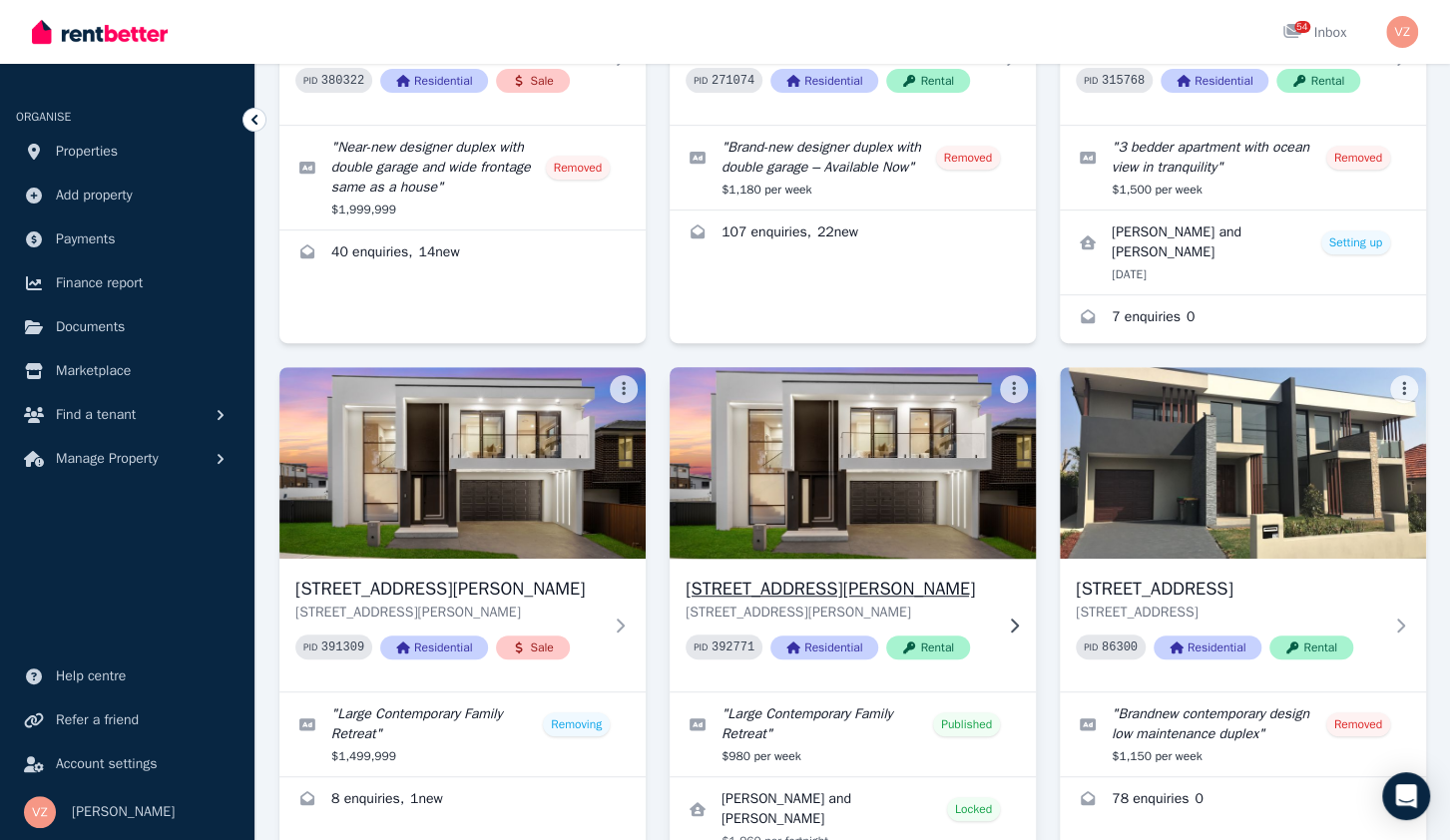 scroll, scrollTop: 519, scrollLeft: 0, axis: vertical 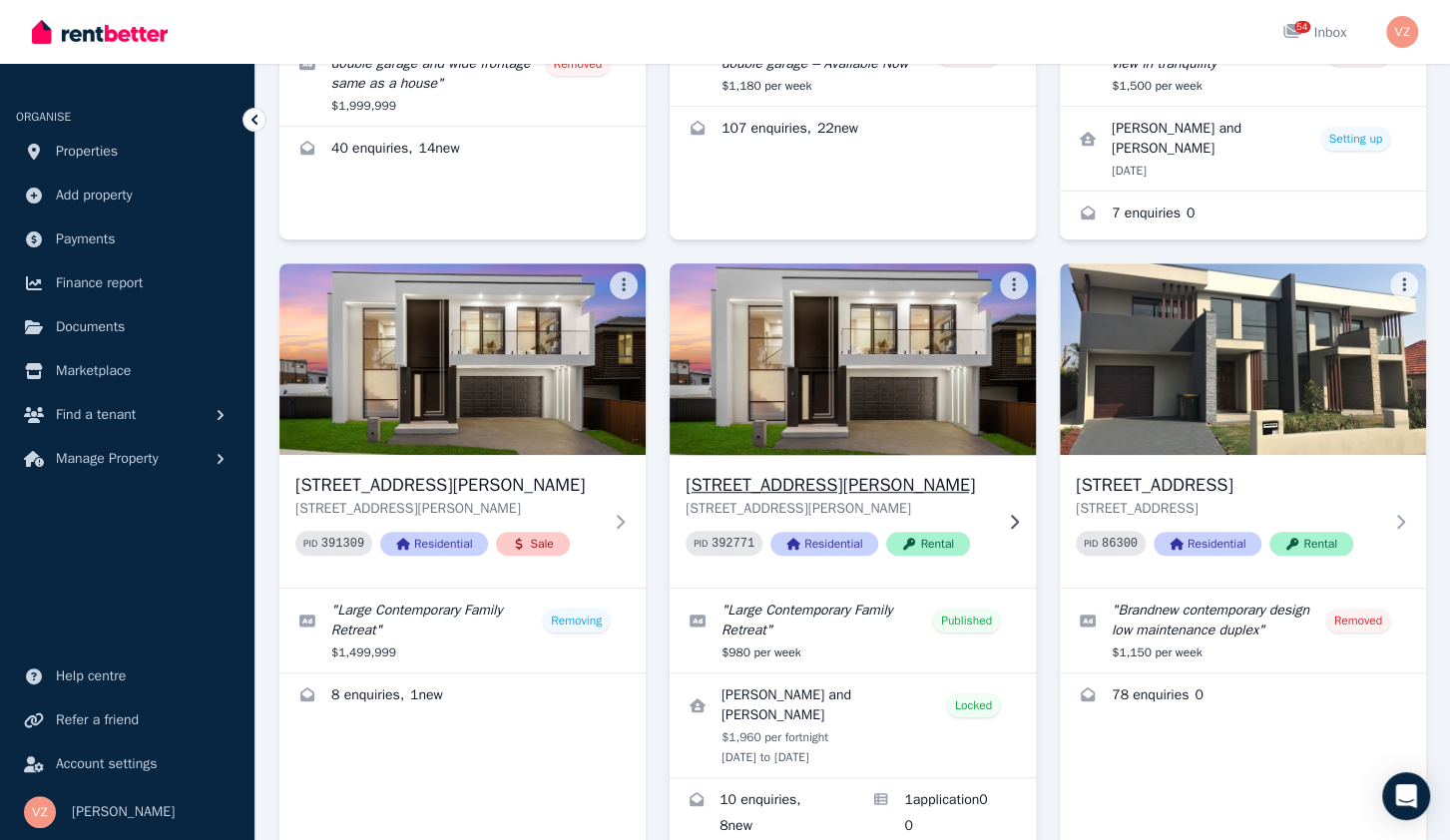 click at bounding box center (852, 359) 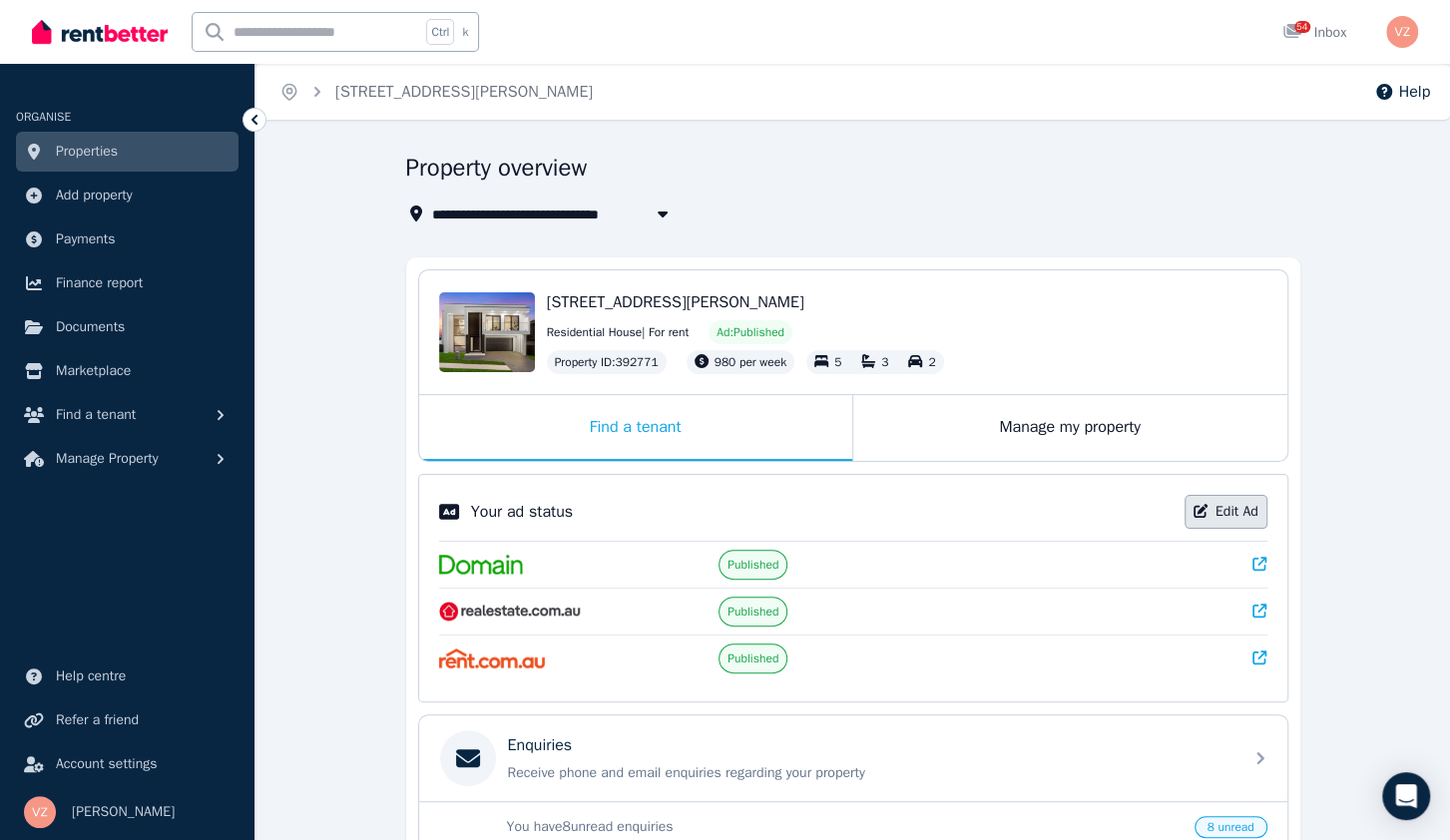 click on "Edit Ad" at bounding box center [1225, 512] 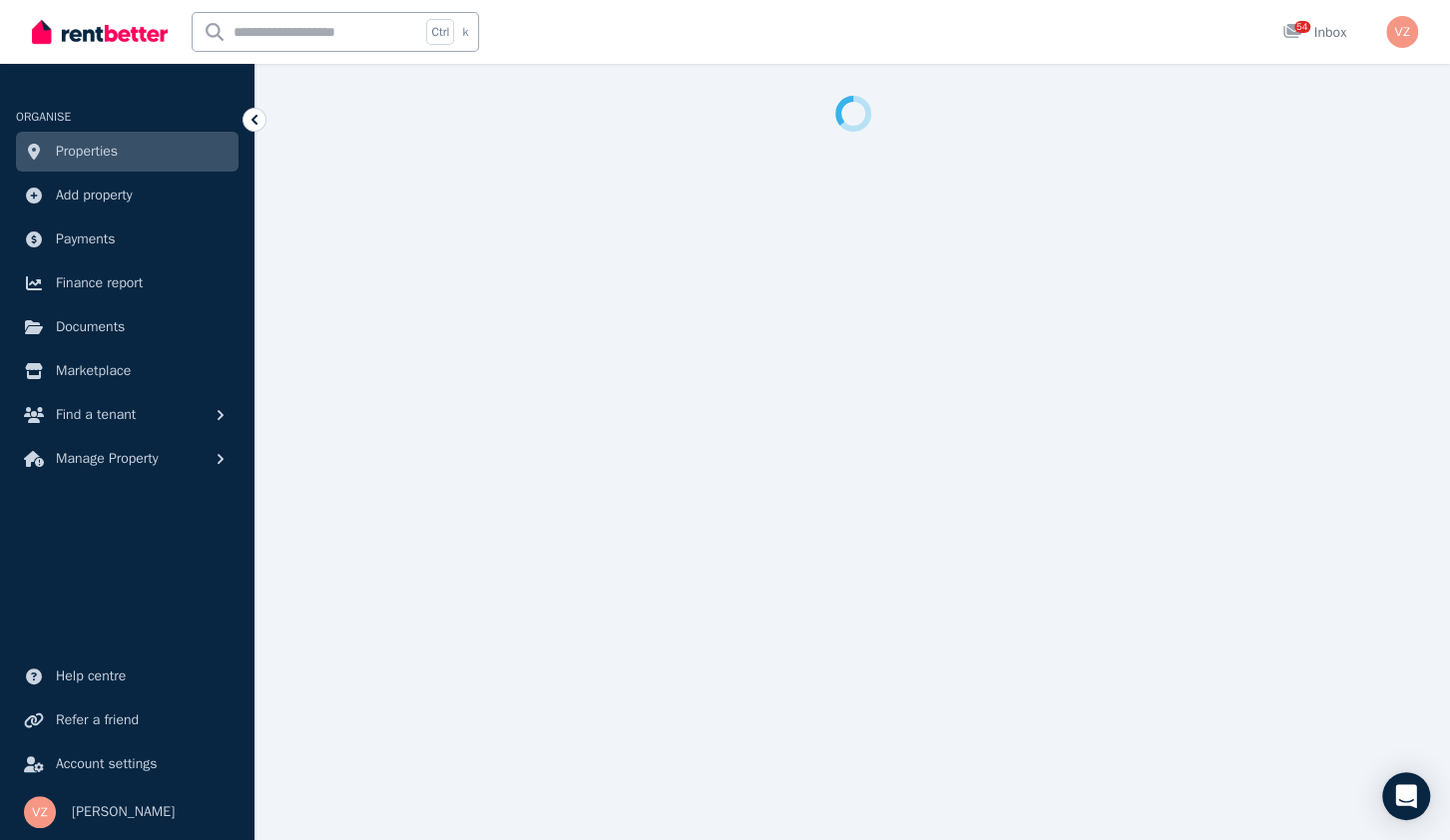 select on "**********" 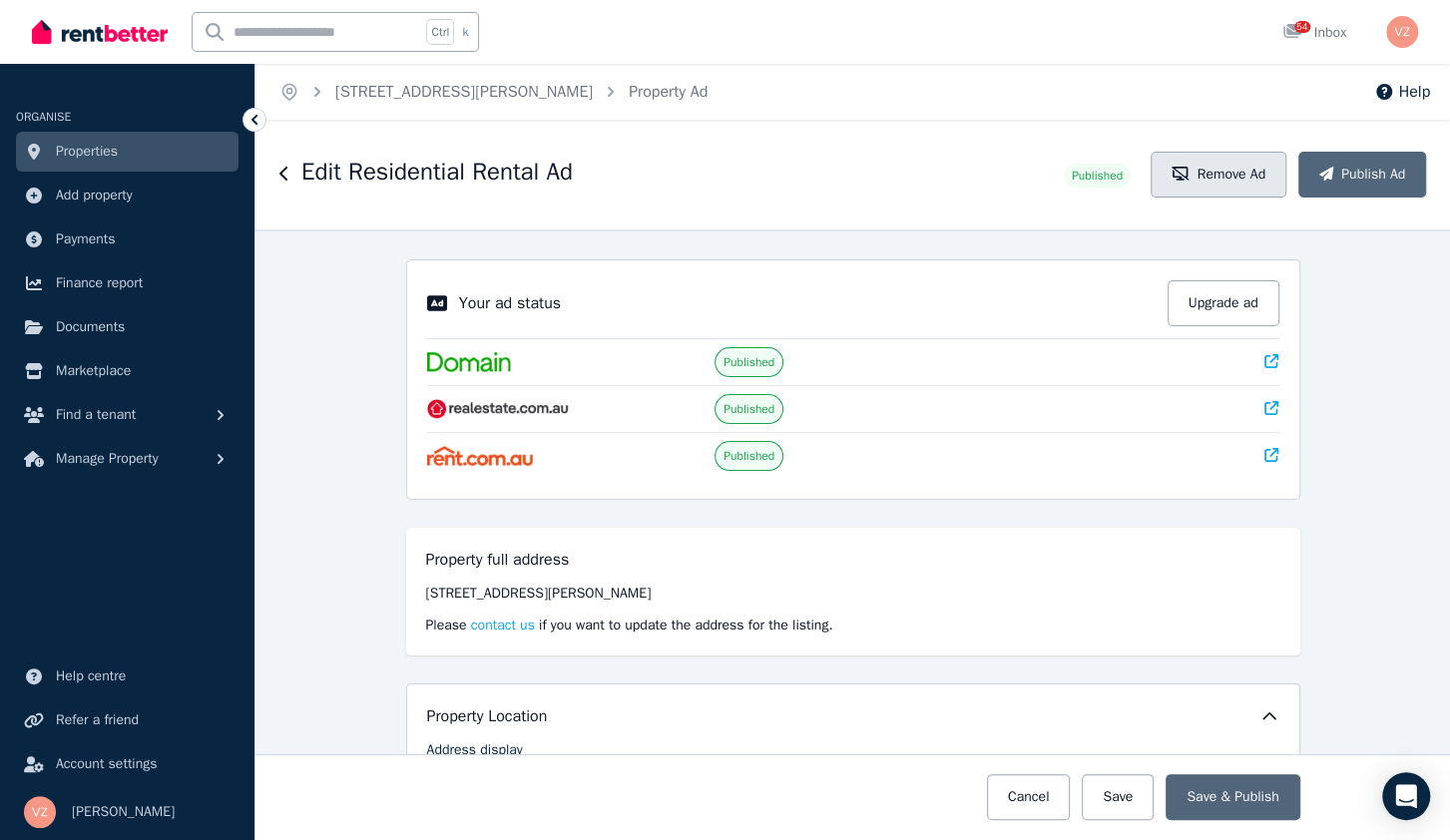 click on "Remove Ad" at bounding box center [1218, 175] 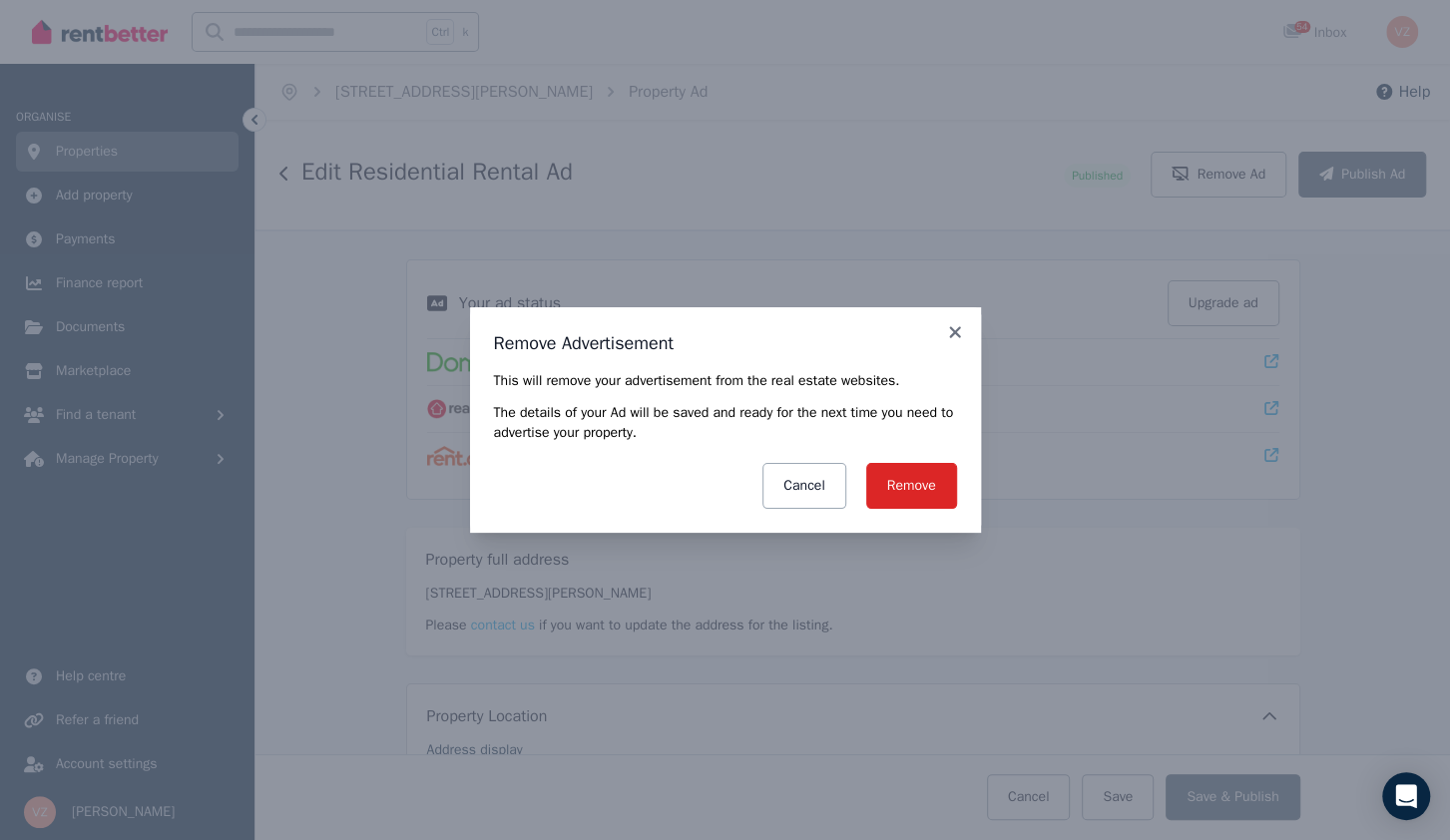 drag, startPoint x: 908, startPoint y: 486, endPoint x: 939, endPoint y: 454, distance: 44.553339 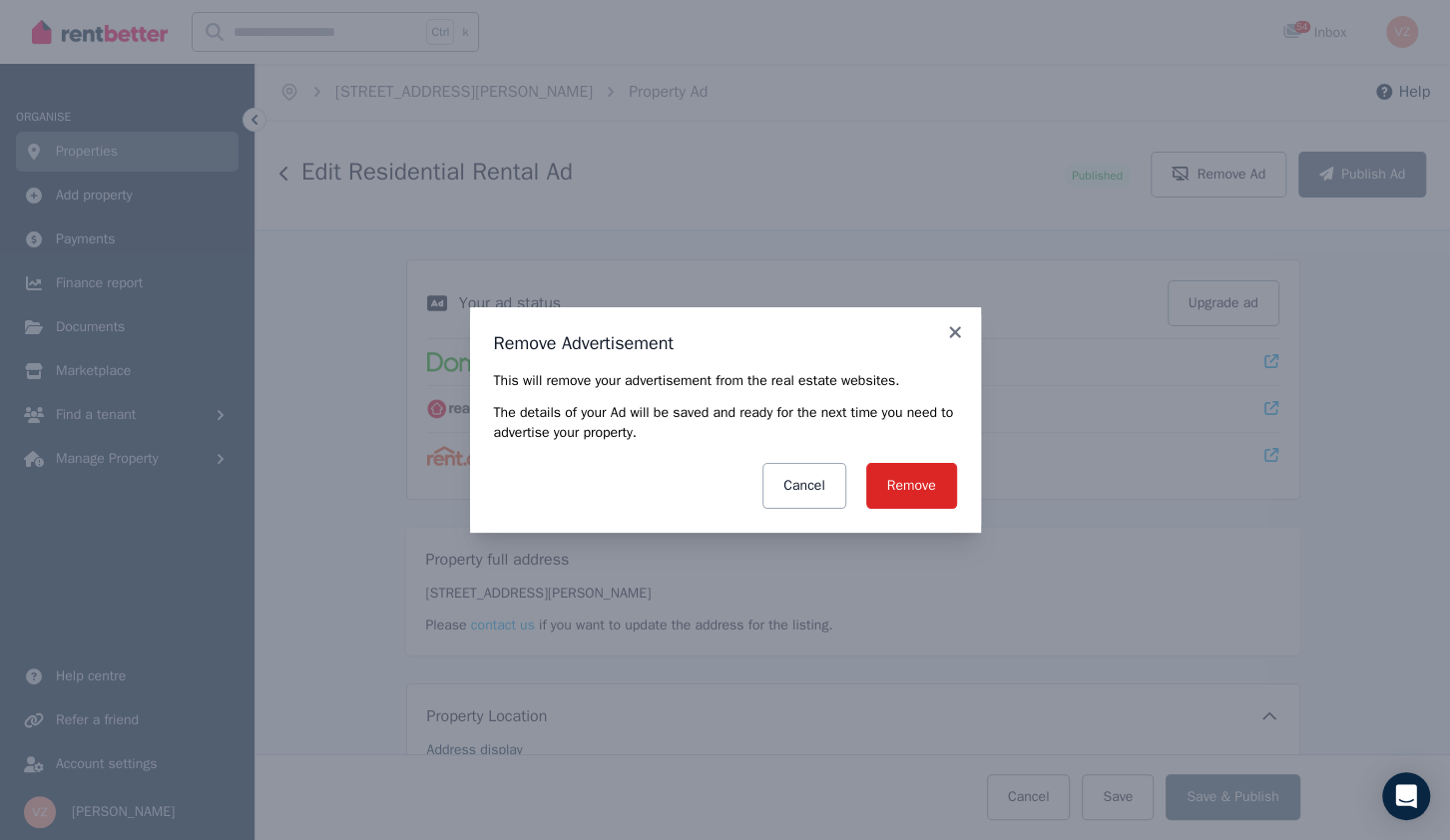 click on "Remove" at bounding box center (911, 486) 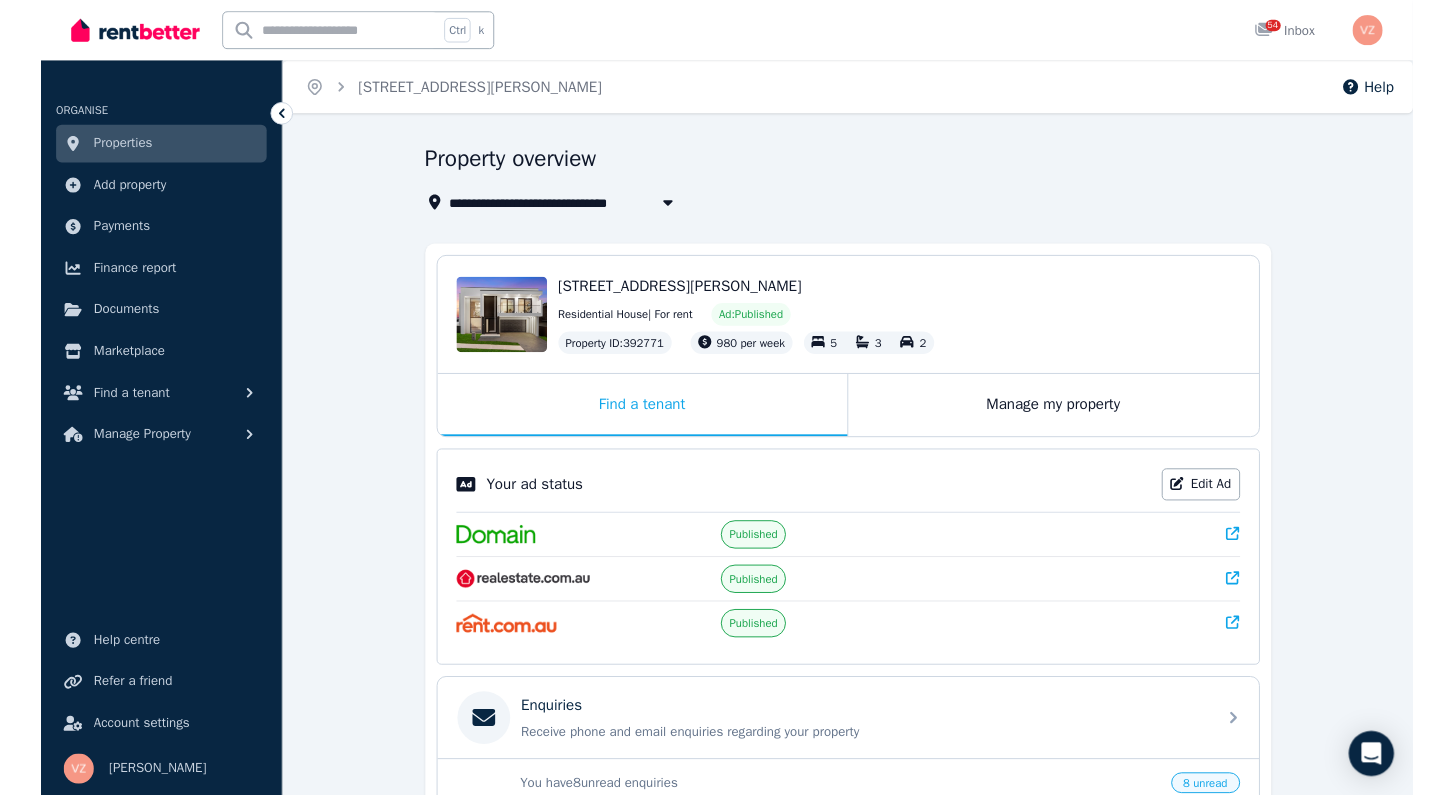 scroll, scrollTop: 0, scrollLeft: 0, axis: both 